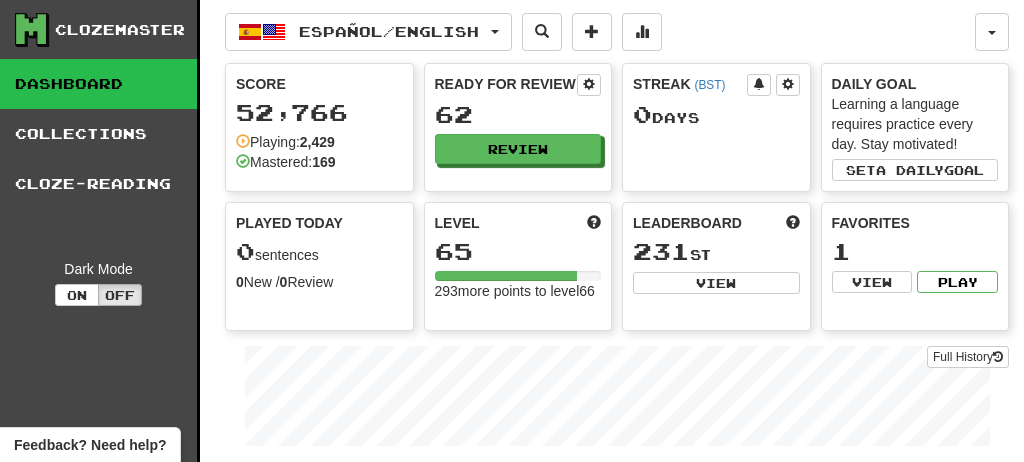 scroll, scrollTop: 0, scrollLeft: 0, axis: both 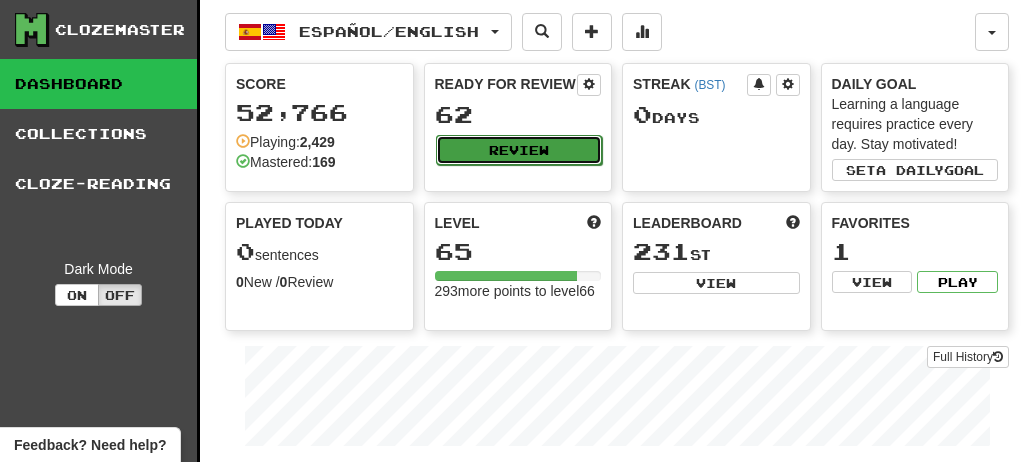 click on "Review" at bounding box center [519, 150] 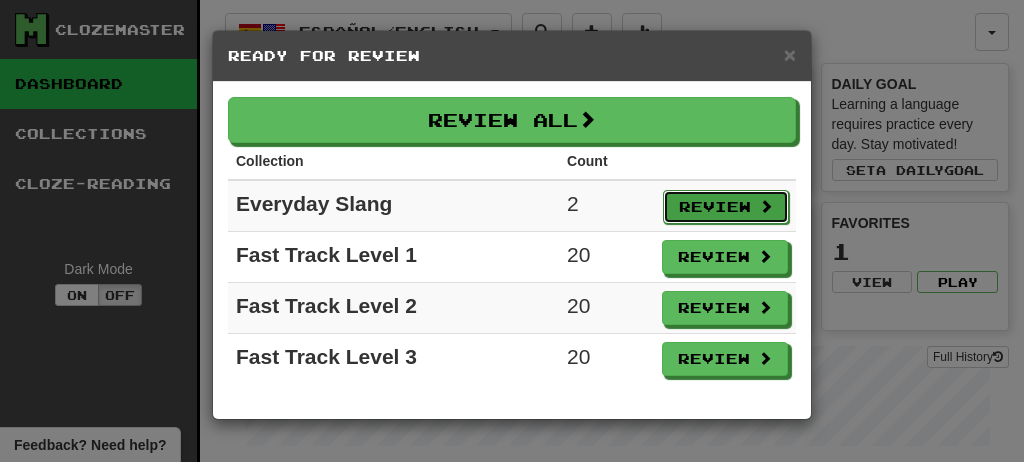 click on "Review" at bounding box center [726, 207] 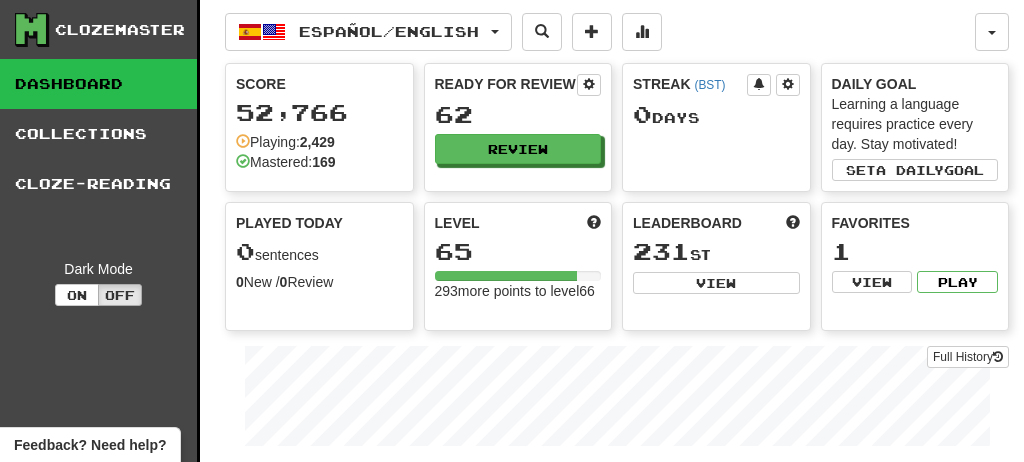 select on "**" 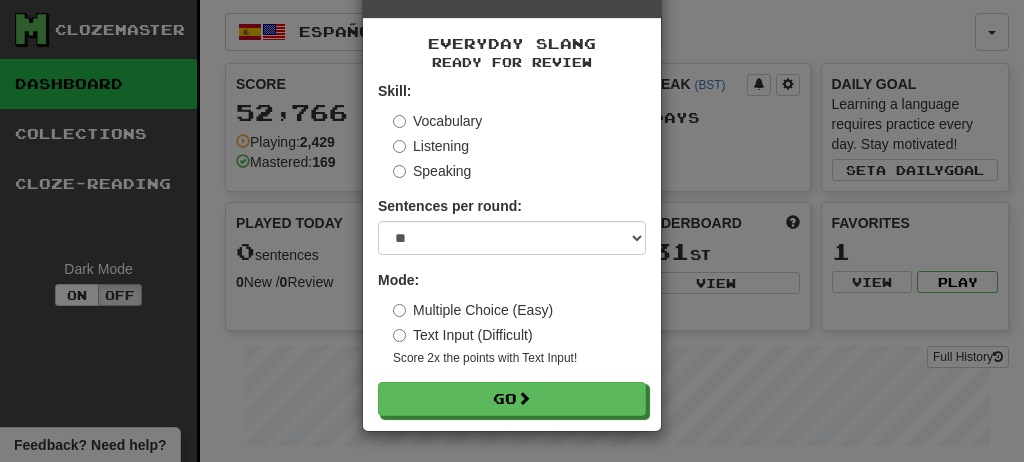 scroll, scrollTop: 150, scrollLeft: 0, axis: vertical 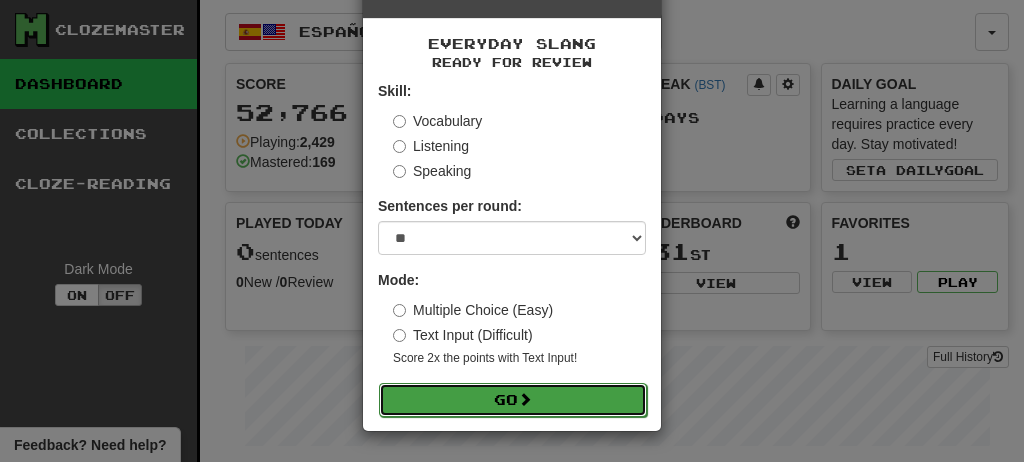 click on "Go" at bounding box center [513, 400] 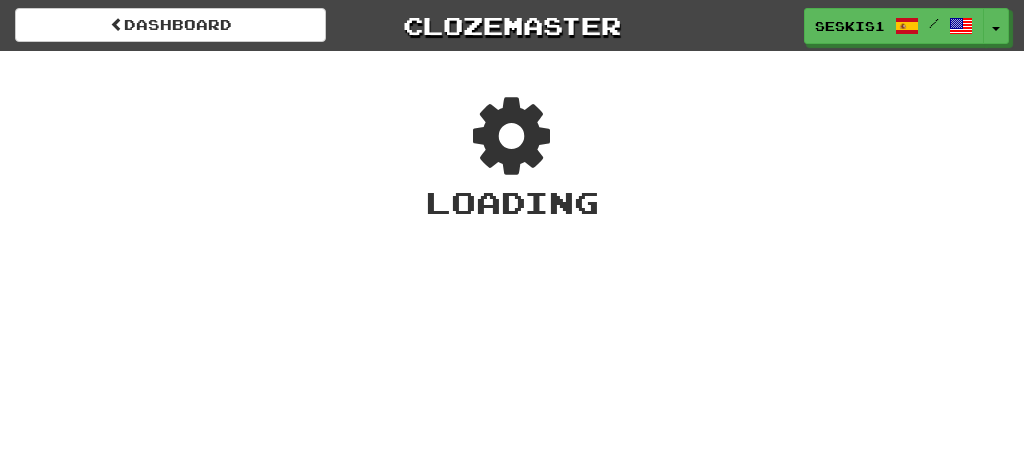 scroll, scrollTop: 0, scrollLeft: 0, axis: both 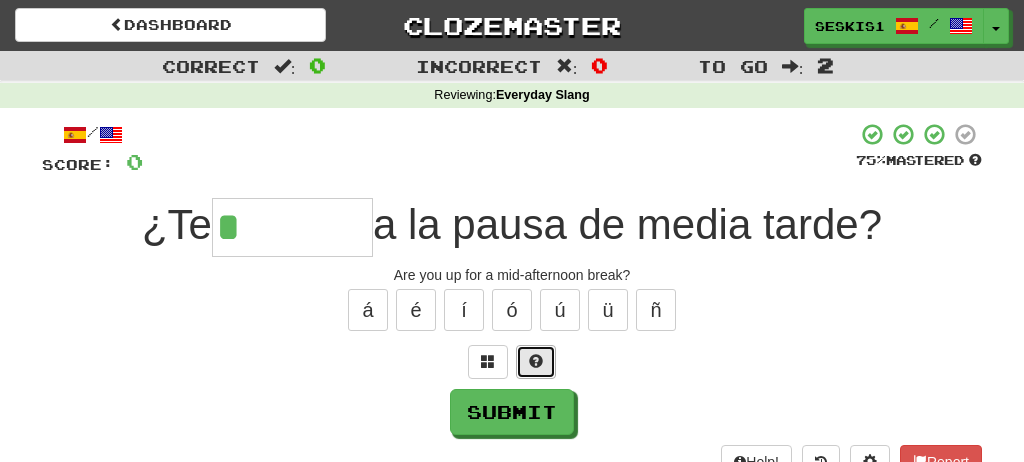click at bounding box center (536, 361) 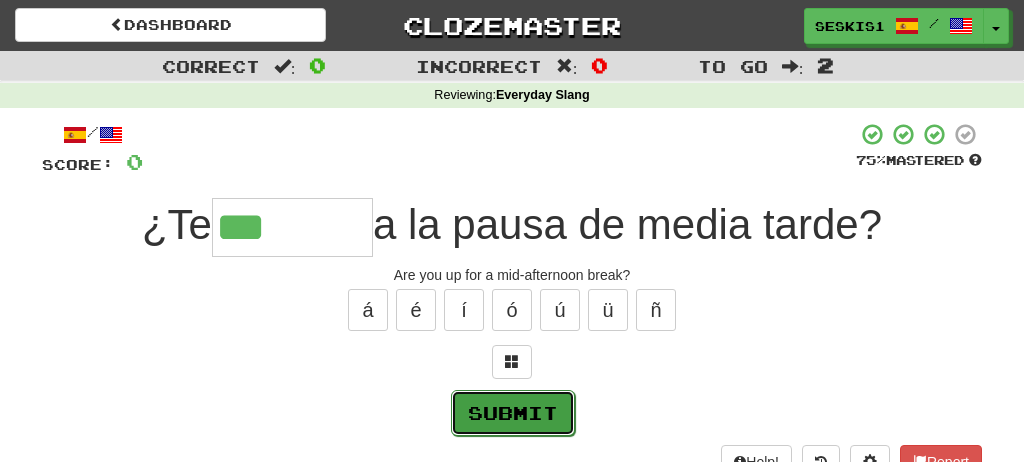 click on "Submit" at bounding box center [513, 413] 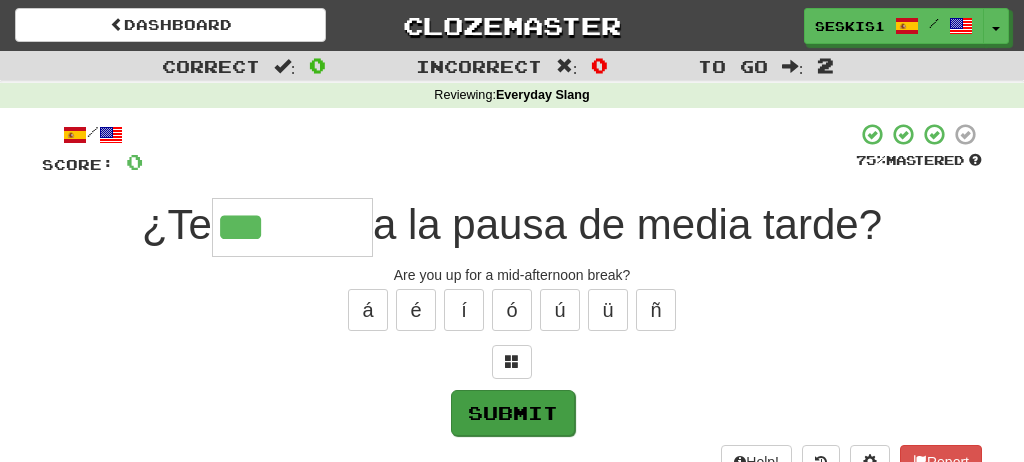 type on "*******" 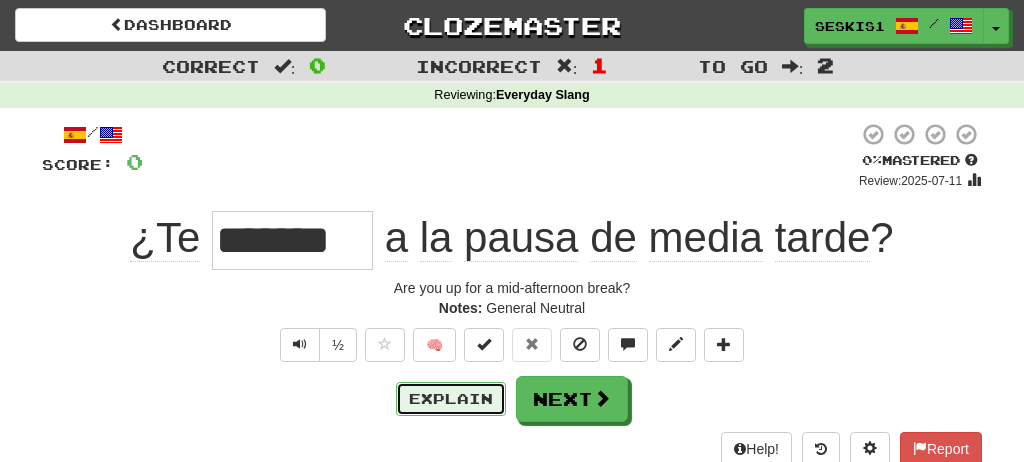 click on "Explain" at bounding box center [451, 399] 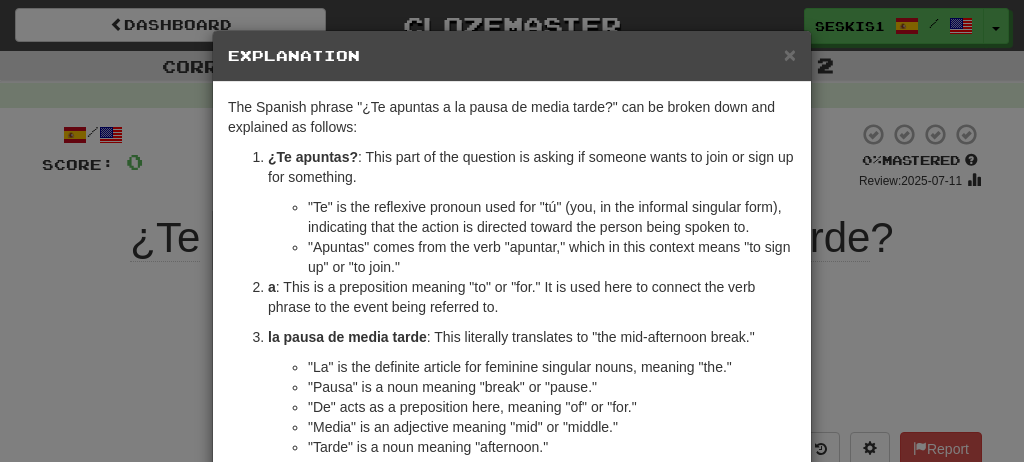 click on "× Explanation The Spanish phrase "¿Te apuntas a la pausa de media tarde?" can be broken down and explained as follows:
¿Te apuntas? : This part of the question is asking if someone wants to join or sign up for something.
"Te" is the reflexive pronoun used for "tú" (you, in the informal singular form), indicating that the action is directed toward the person being spoken to.
"Apuntas" comes from the verb "apuntar," which in this context means "to sign up" or "to join."
a : This is a preposition meaning "to" or "for." It is used here to connect the verb phrase to the event being referred to.
la pausa de media tarde : This literally translates to "the mid-afternoon break."
"La" is the definite article for feminine singular nouns, meaning "the."
"Pausa" is a noun meaning "break" or "pause."
"De" acts as a preposition here, meaning "of" or "for."
"Media" is an adjective meaning "mid" or "middle."
"Tarde" is a noun meaning "afternoon."
Let us know ! Close" at bounding box center [512, 231] 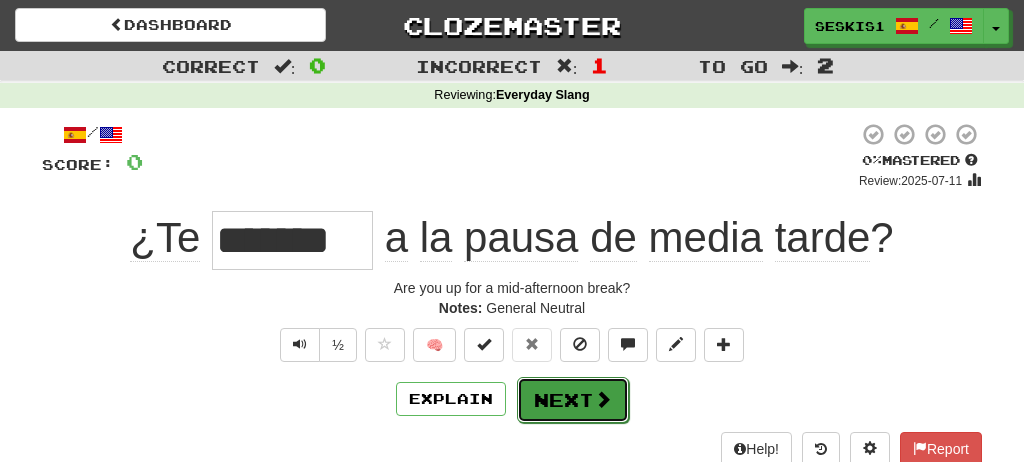 click on "Next" at bounding box center [573, 400] 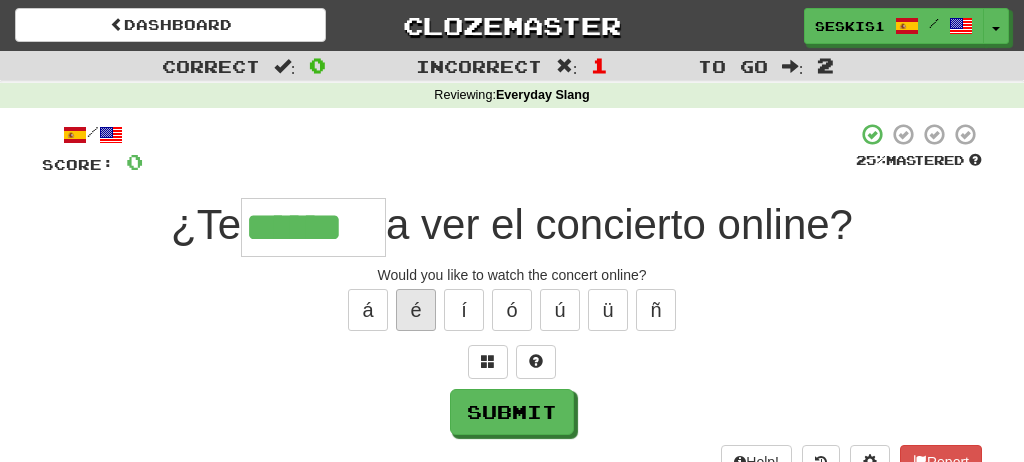 type on "******" 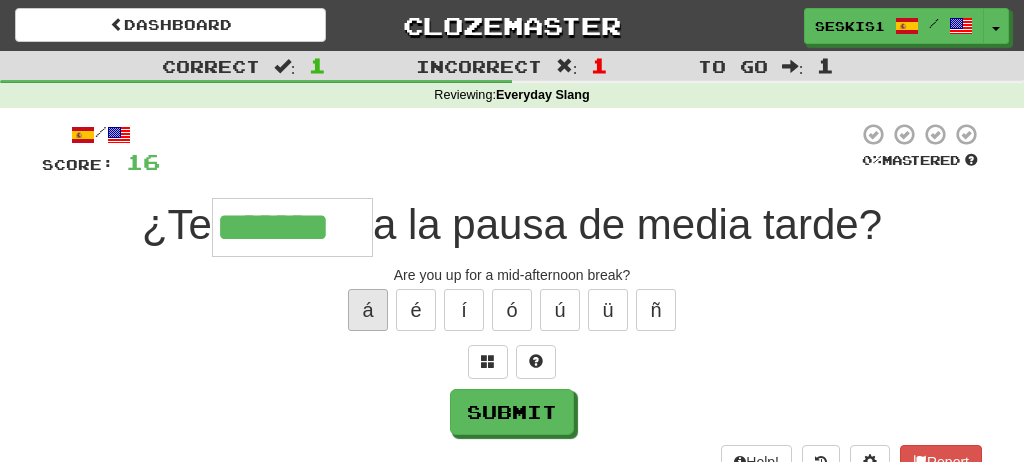 type on "*******" 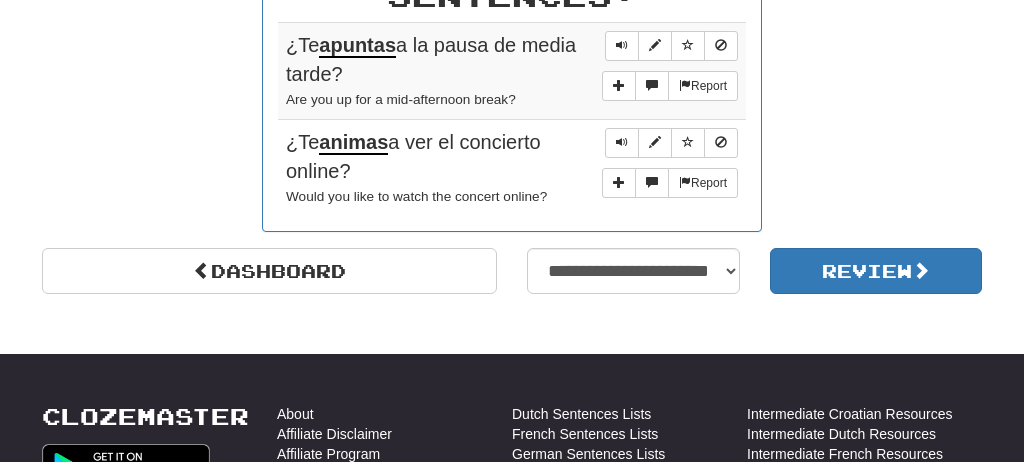 scroll, scrollTop: 1059, scrollLeft: 0, axis: vertical 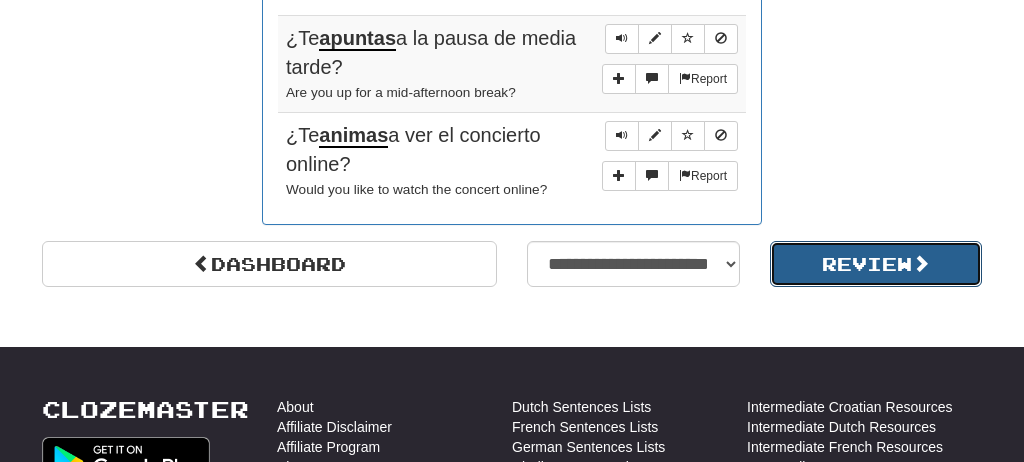 click on "Review" at bounding box center [876, 264] 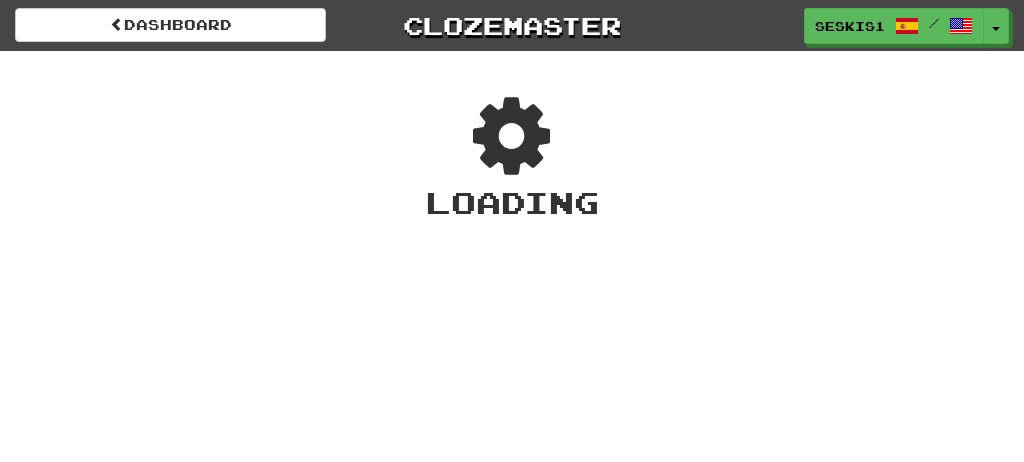 scroll, scrollTop: 0, scrollLeft: 0, axis: both 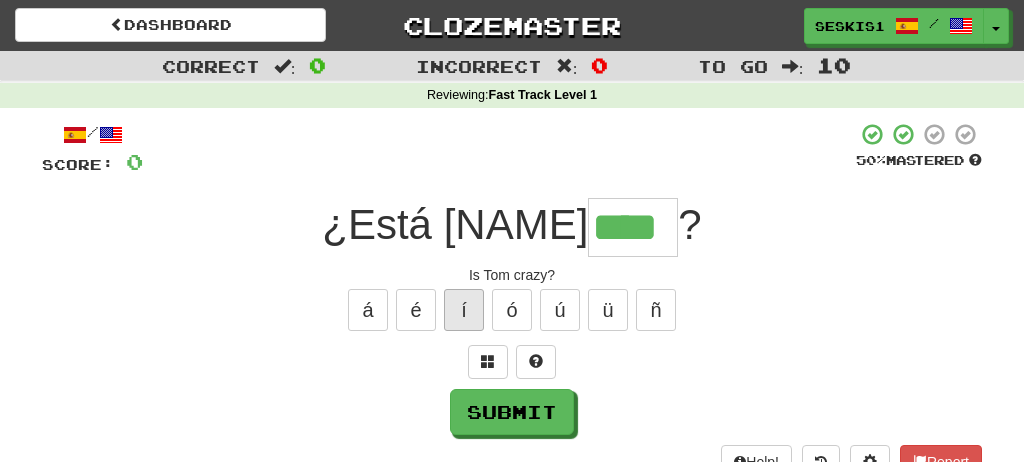 type on "****" 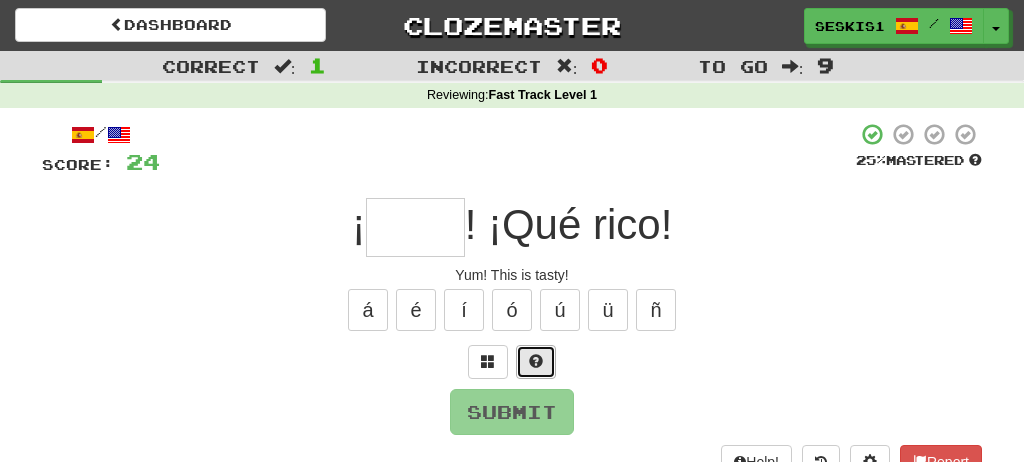 click at bounding box center (536, 361) 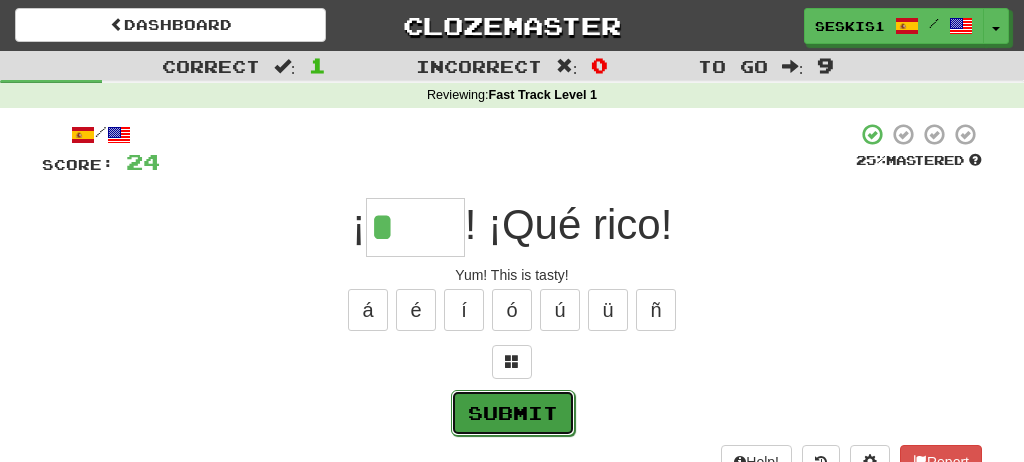 click on "Submit" at bounding box center [513, 413] 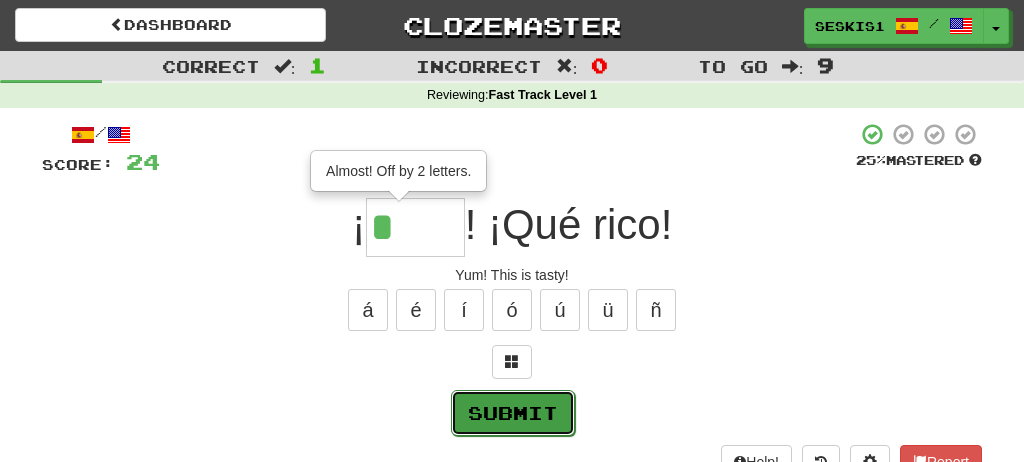 click on "Submit" at bounding box center [513, 413] 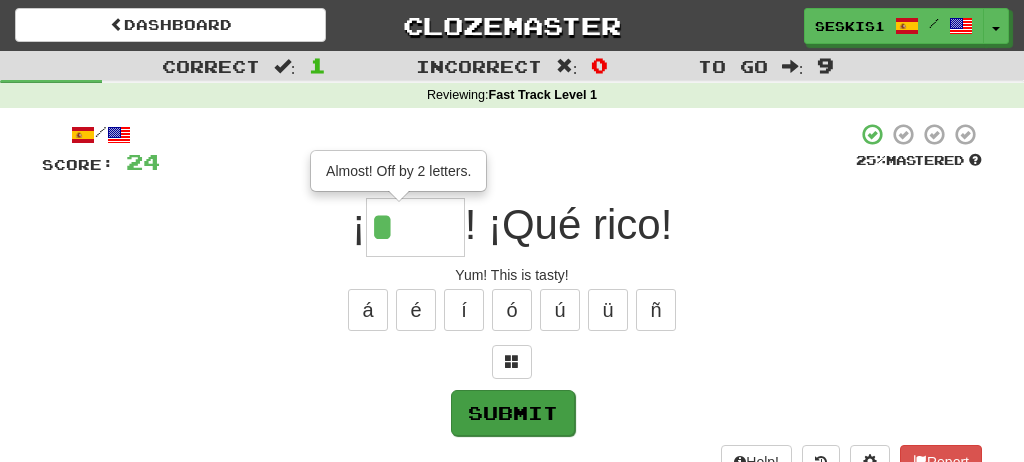 type on "***" 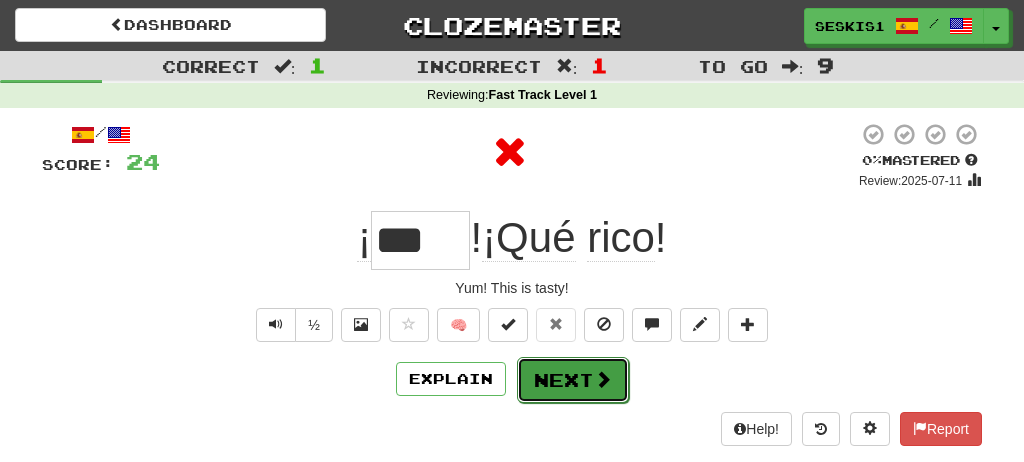 click on "Next" at bounding box center [573, 380] 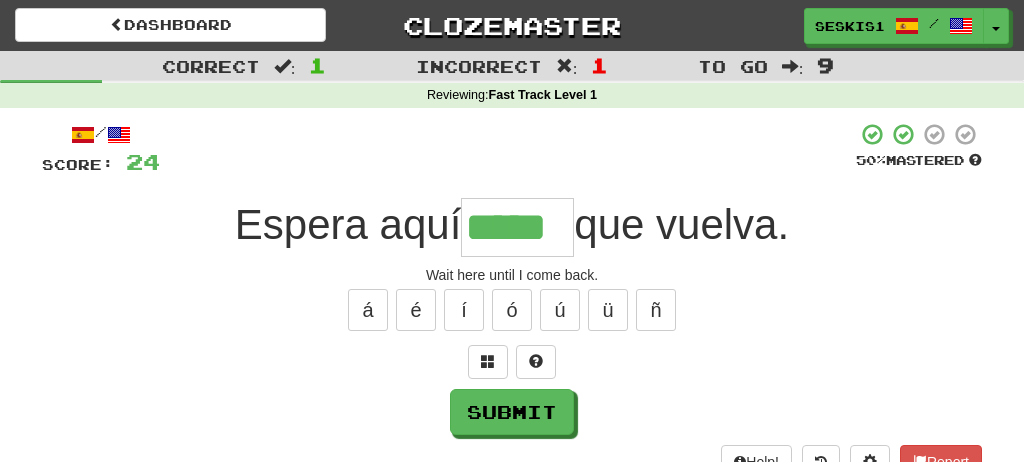 type on "*****" 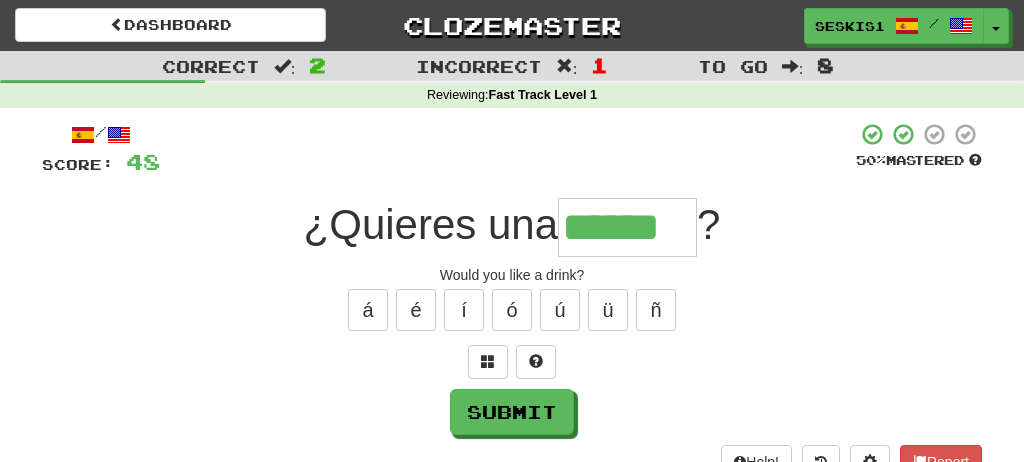 type on "******" 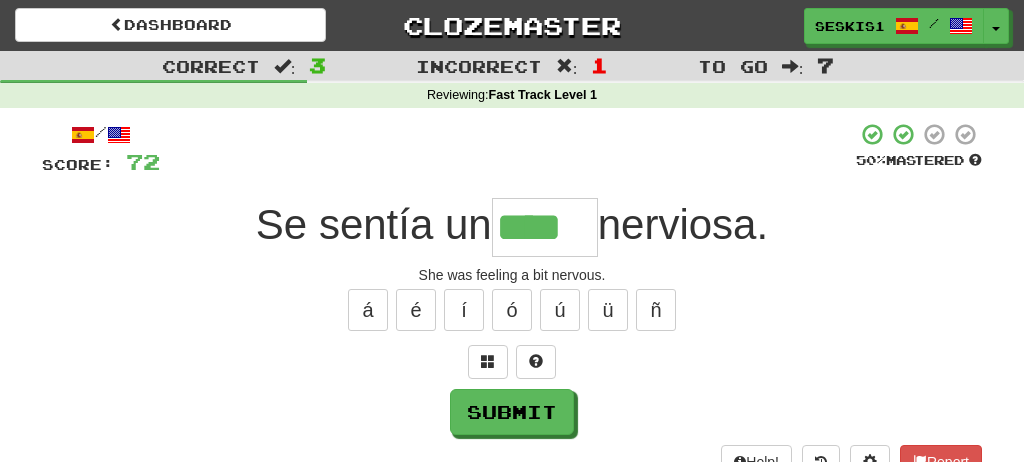 type on "****" 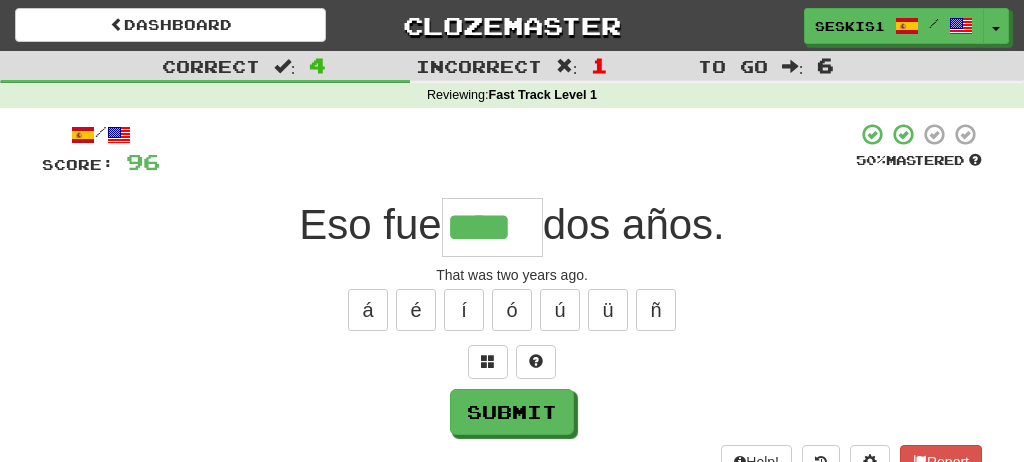 type on "****" 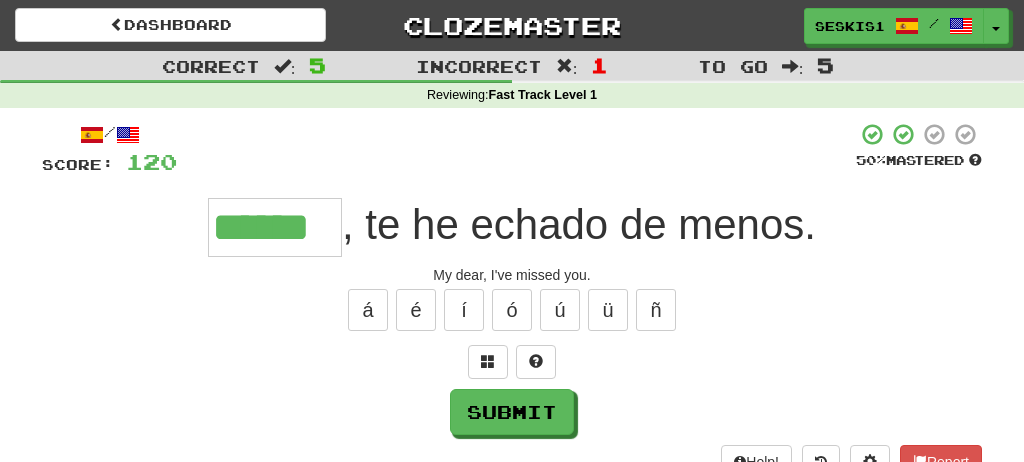 scroll, scrollTop: 0, scrollLeft: 0, axis: both 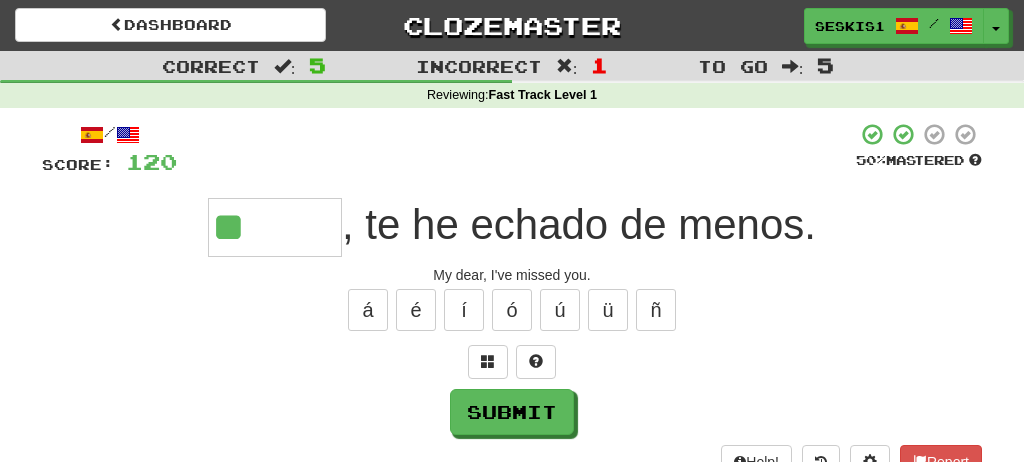type on "*" 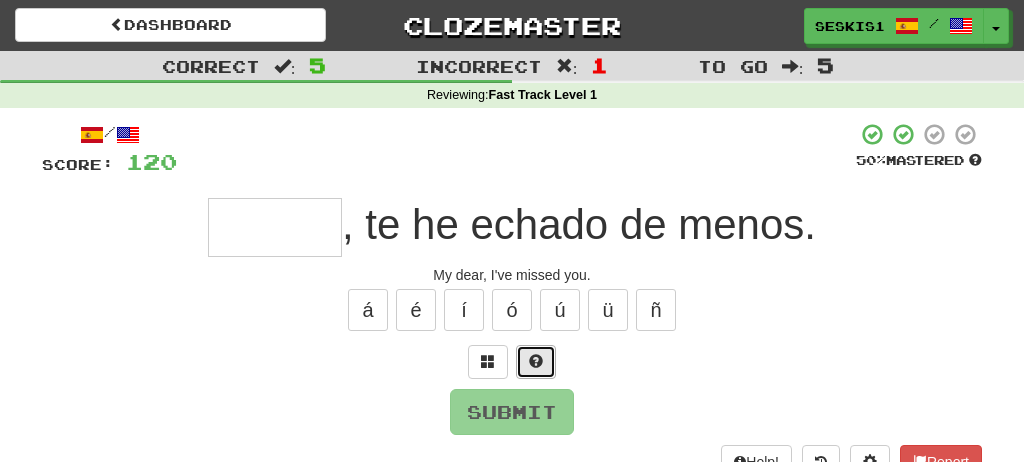 click at bounding box center (536, 361) 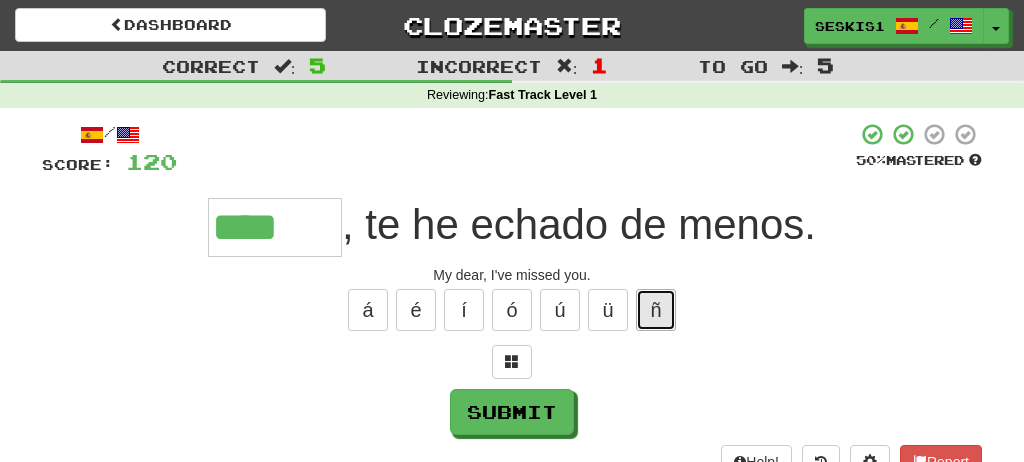 click on "ñ" at bounding box center (656, 310) 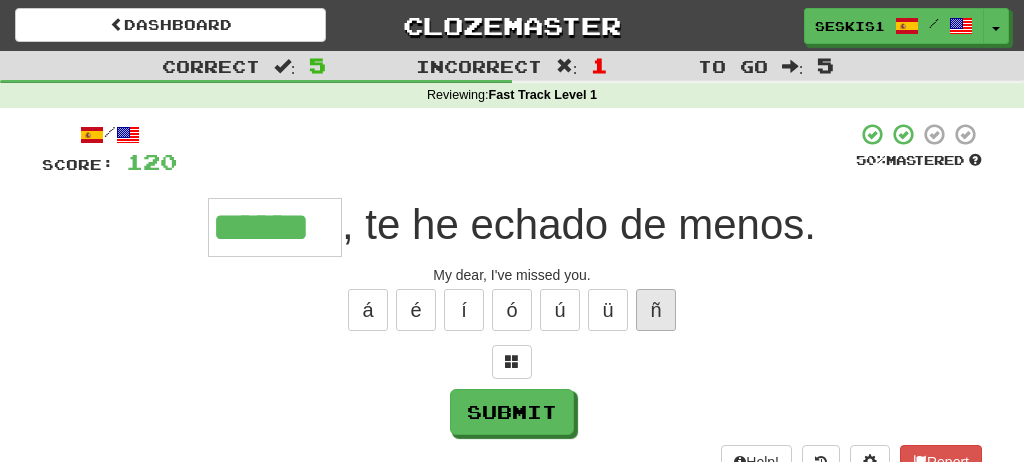 type on "******" 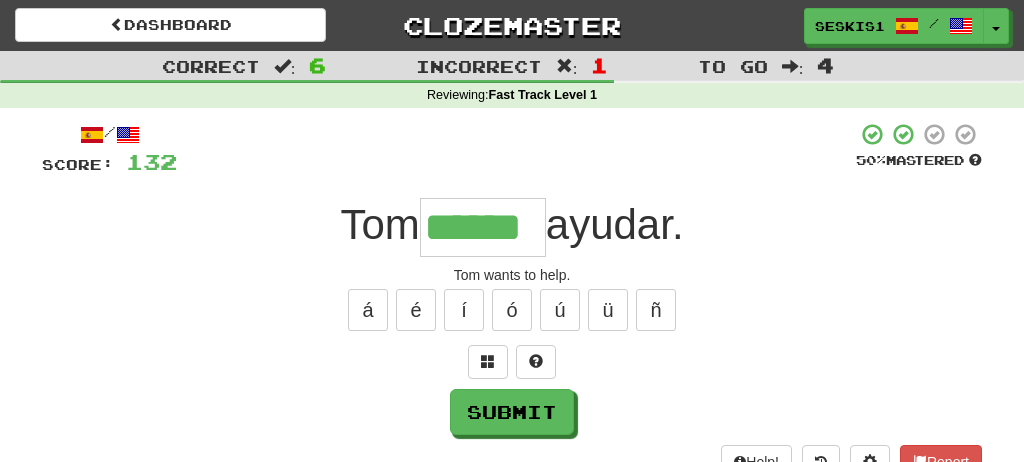 type on "******" 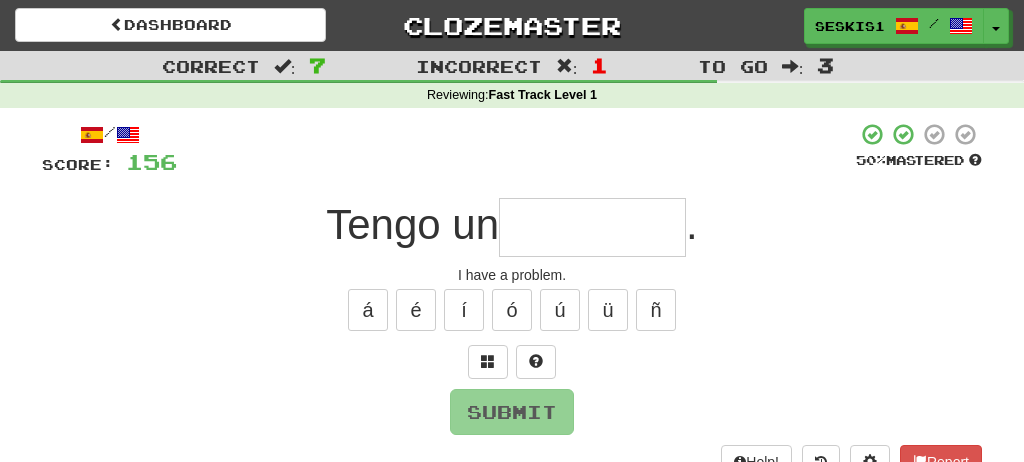 type on "*" 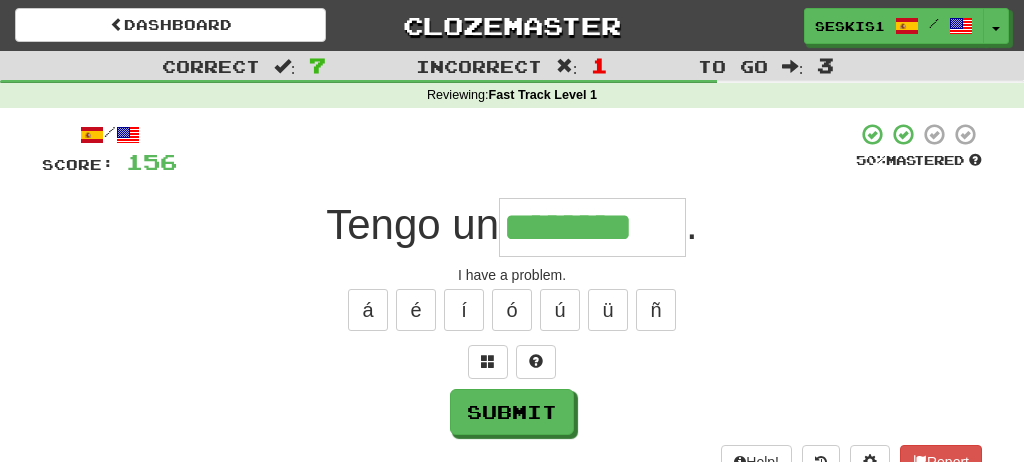 type on "********" 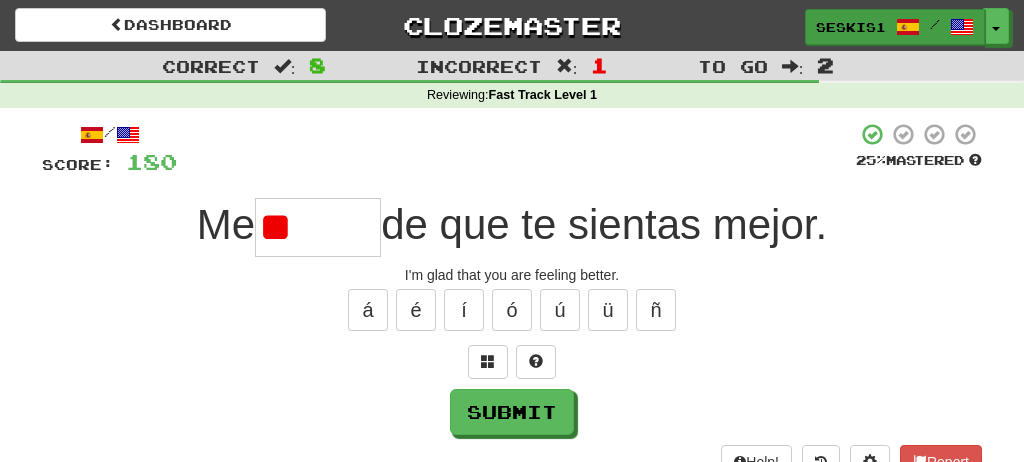 type on "*" 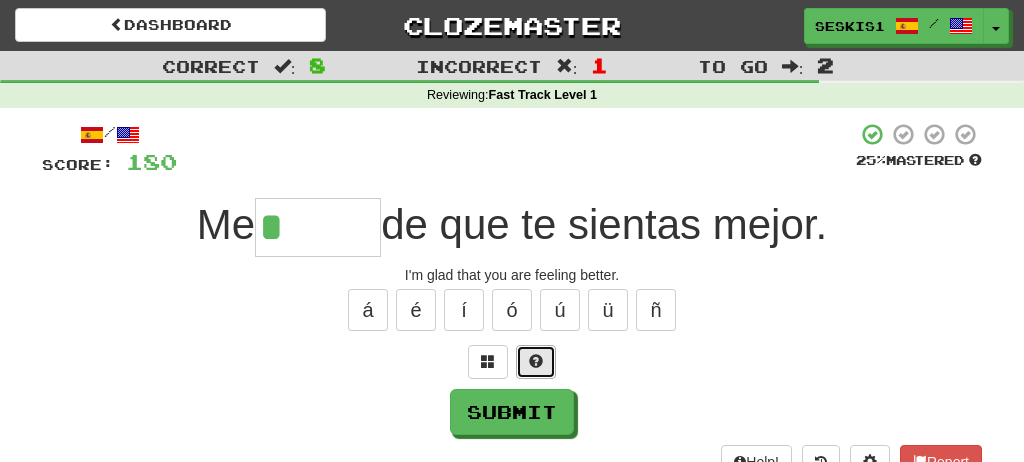 click at bounding box center [536, 362] 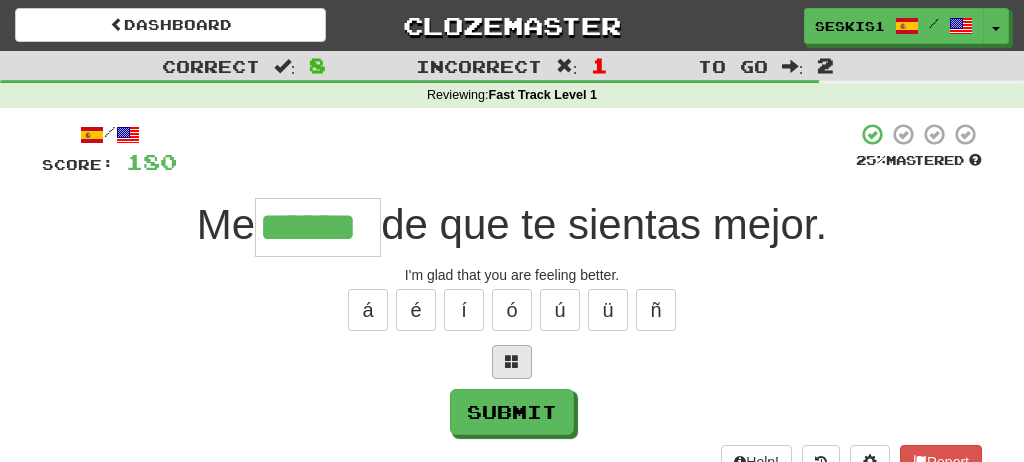 type on "******" 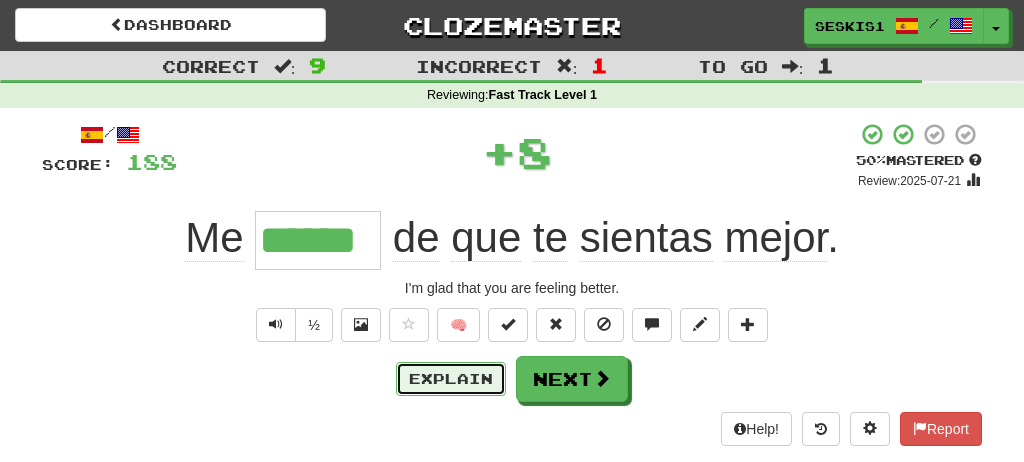 click on "Explain" at bounding box center [451, 379] 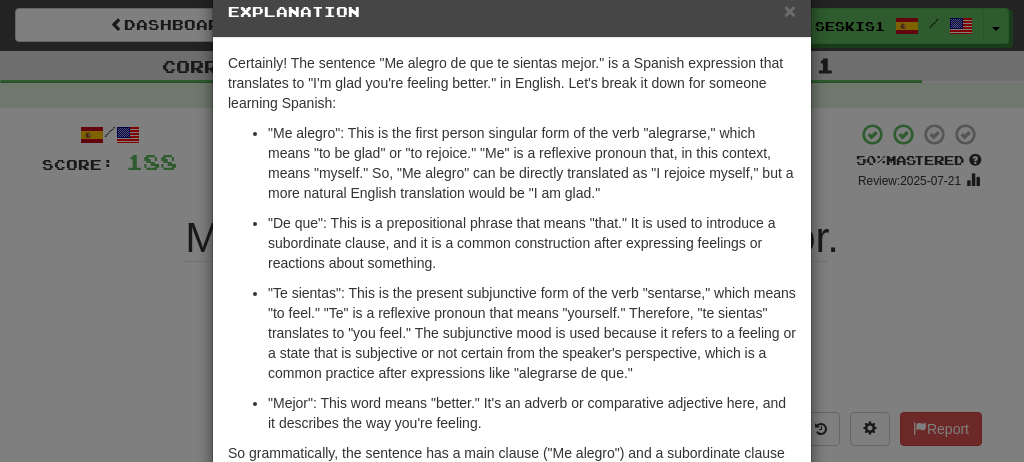 scroll, scrollTop: 51, scrollLeft: 0, axis: vertical 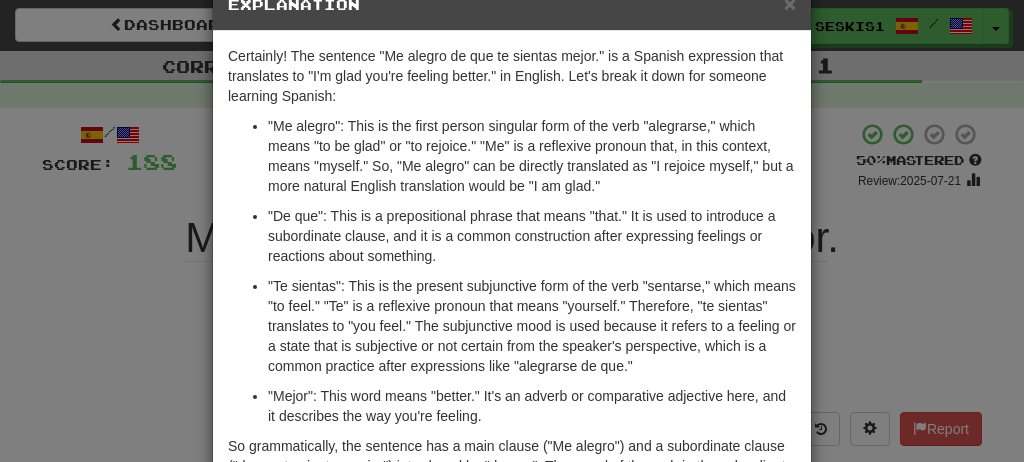 click on "× Explanation Certainly! The sentence "Me alegro de que te sientas mejor." is a Spanish expression that translates to "I'm glad you're feeling better." in English. Let's break it down for someone learning Spanish:
"Me alegro": This is the first person singular form of the verb "alegrarse," which means "to be glad" or "to rejoice." "Me" is a reflexive pronoun that, in this context, means "myself." So, "Me alegro" can be directly translated as "I rejoice myself," but a more natural English translation would be "I am glad."
"De que": This is a prepositional phrase that means "that." It is used to introduce a subordinate clause, and it is a common construction after expressing feelings or reactions about something.
"Mejor": This word means "better." It's an adverb or comparative adjective here, and it describes the way you're feeling.
Putting it all together:
"I'm glad" = "Me alegro"
"that" = "de que"
"you feel" = "te sientas"
"better" = "mejor"
Let us know ! Close" at bounding box center (512, 231) 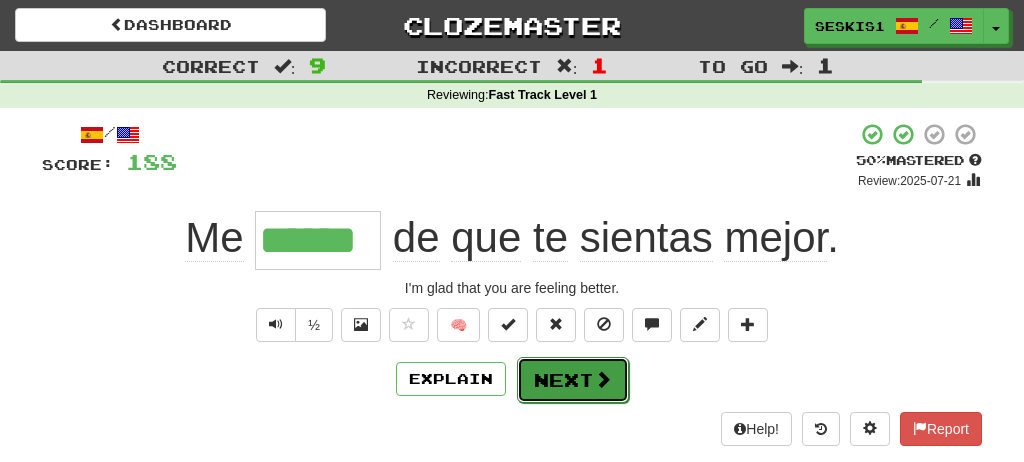 click on "Next" at bounding box center (573, 380) 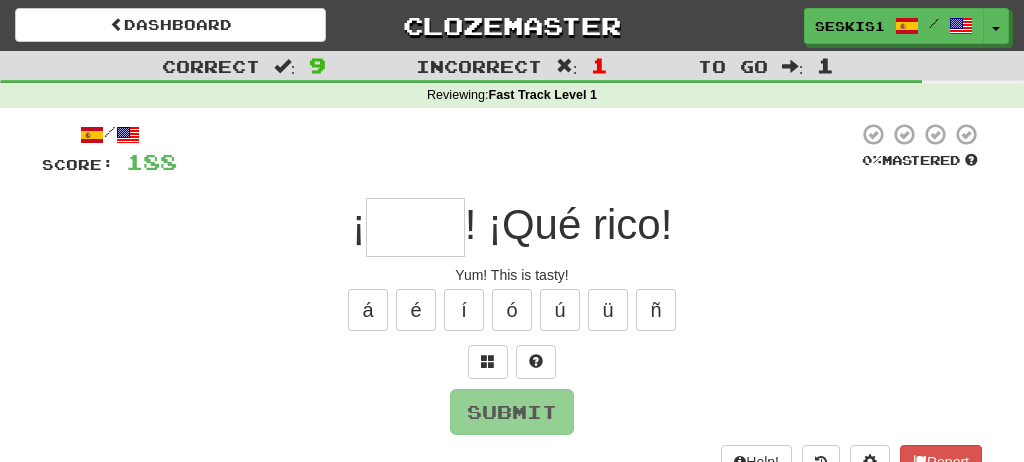 type on "*" 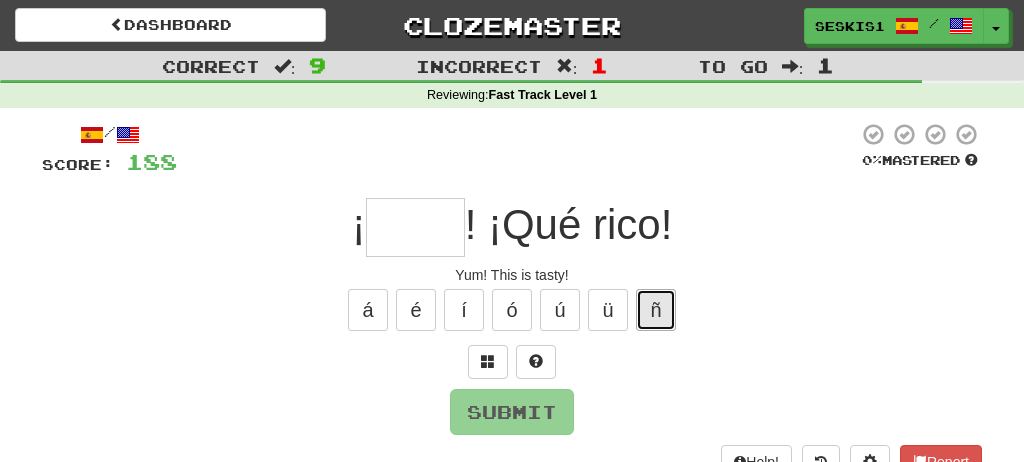 click on "ñ" at bounding box center (656, 310) 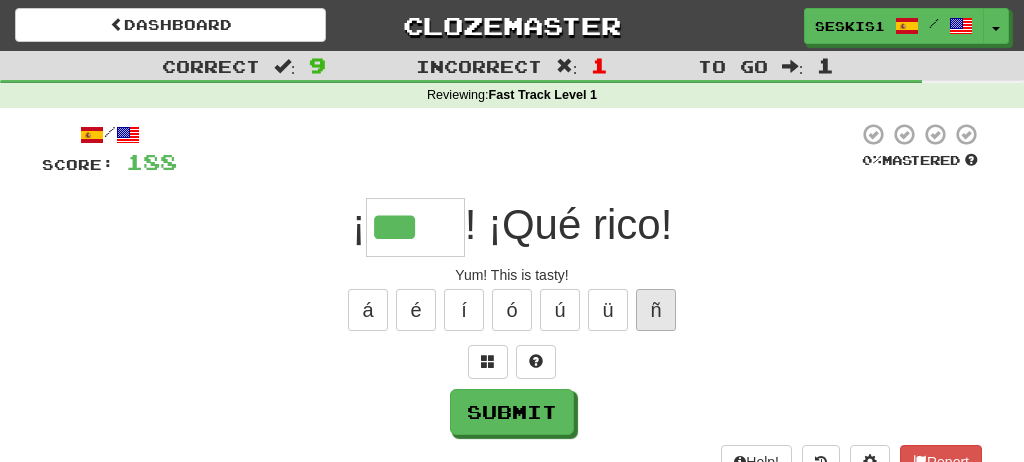 type on "***" 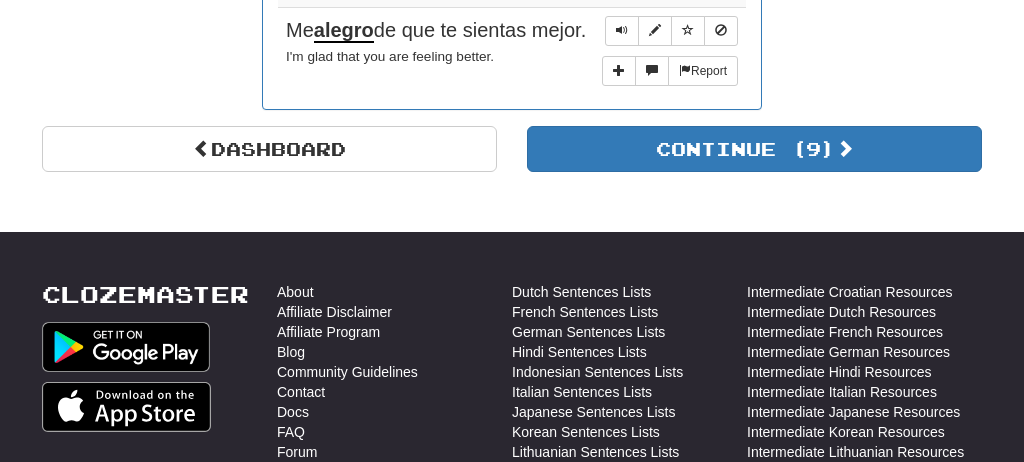 scroll, scrollTop: 1856, scrollLeft: 0, axis: vertical 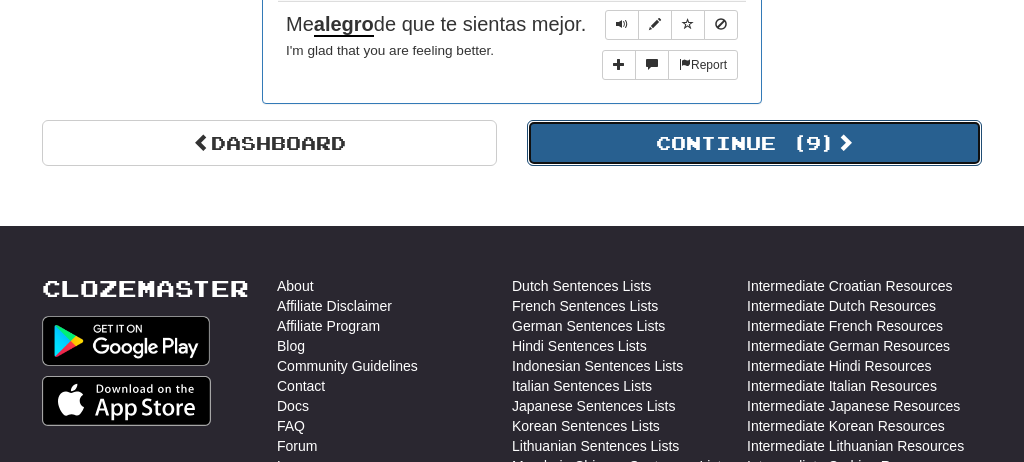 click on "Continue ( 9 )" at bounding box center [754, 143] 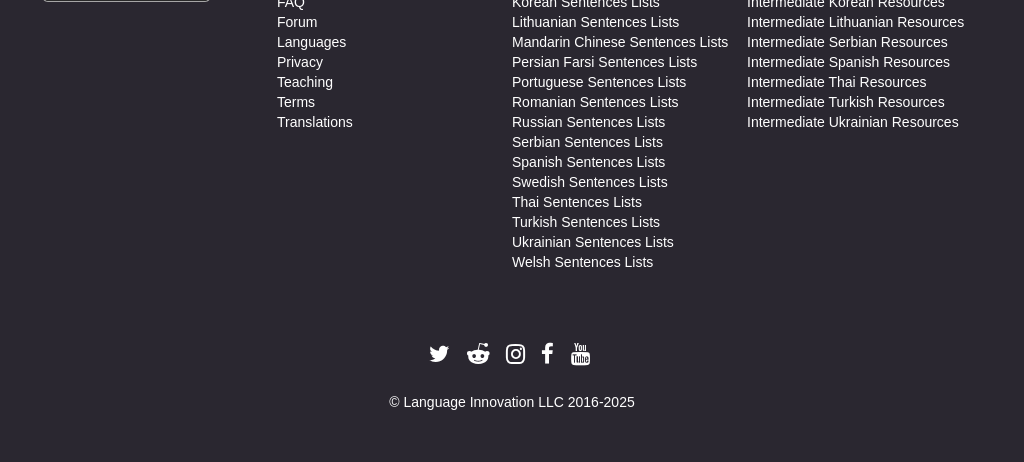 scroll, scrollTop: 4, scrollLeft: 0, axis: vertical 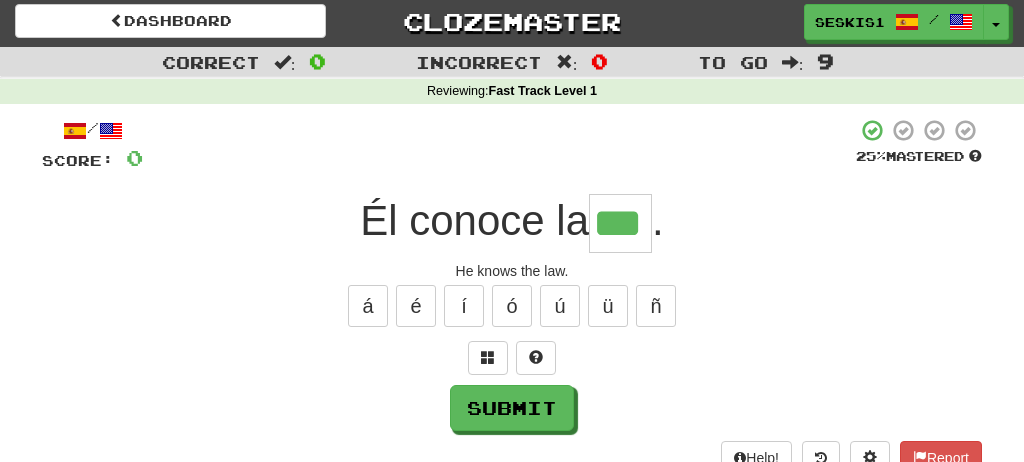 type on "***" 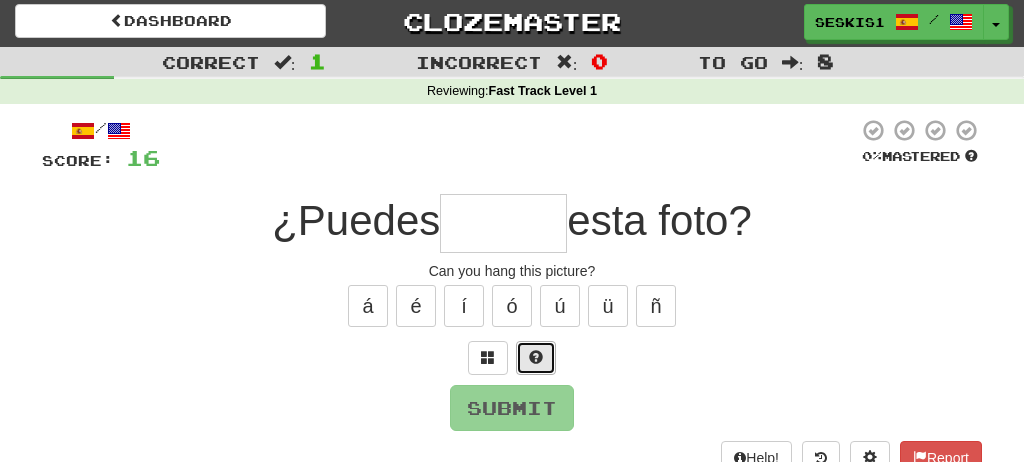 click at bounding box center [536, 357] 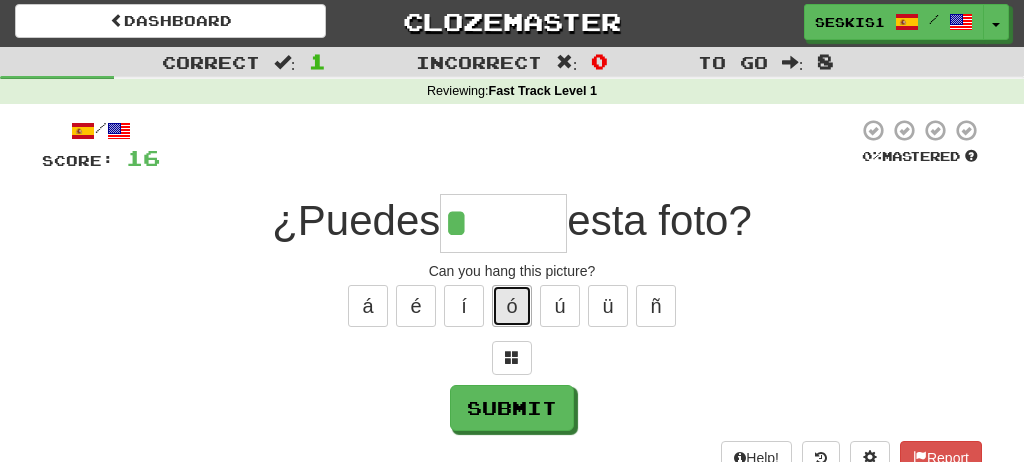click on "ó" at bounding box center (512, 306) 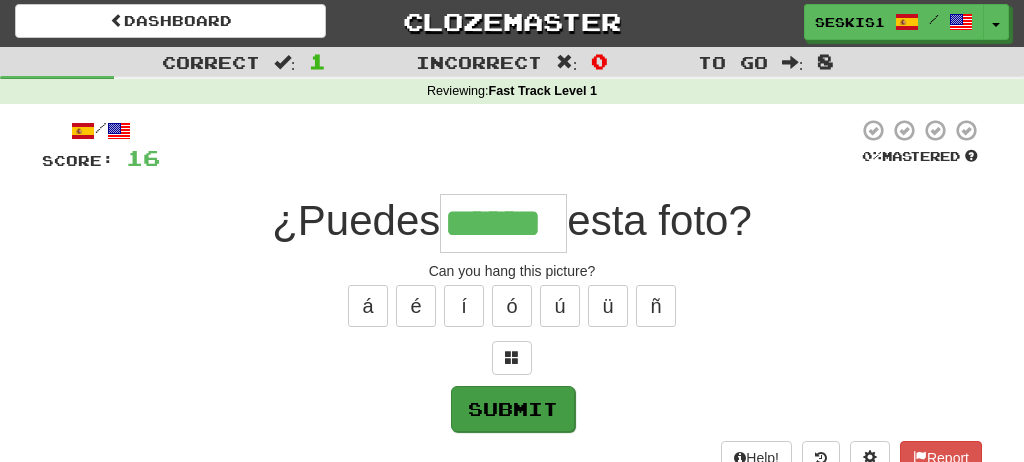 type on "******" 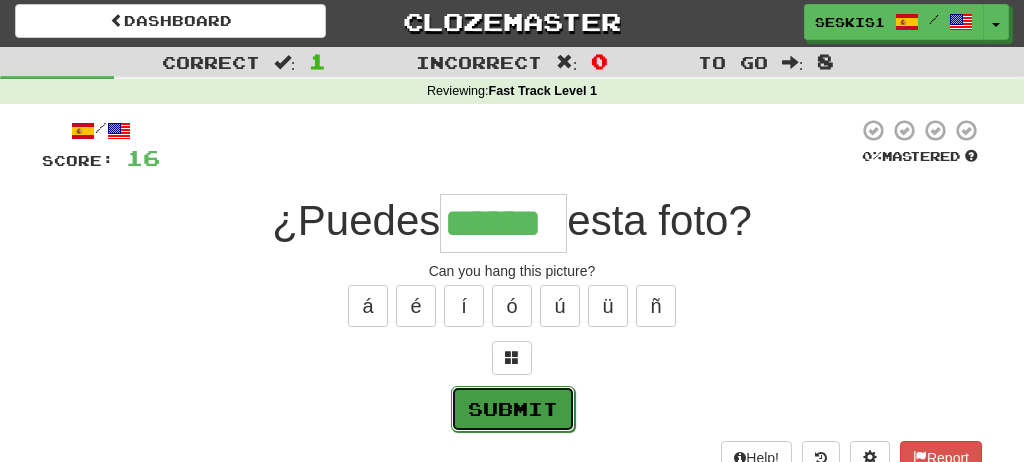 click on "Submit" at bounding box center (513, 409) 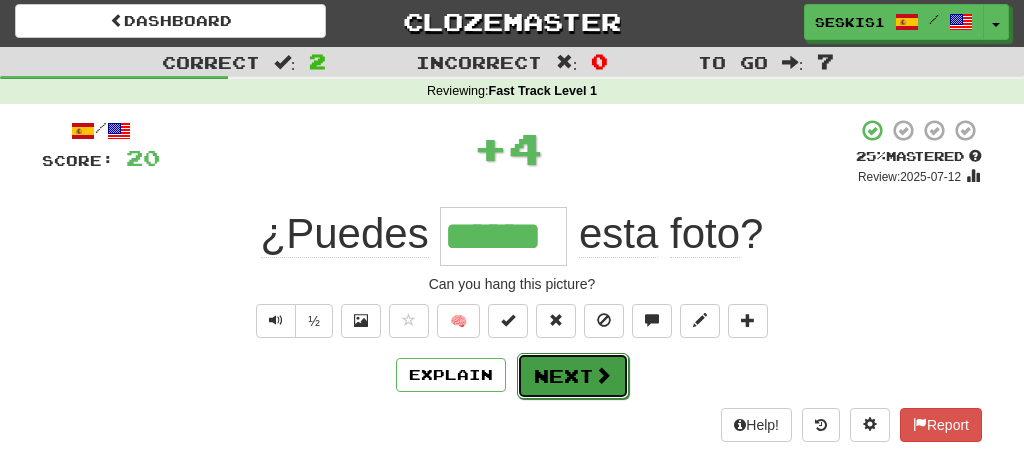 click on "Next" at bounding box center [573, 376] 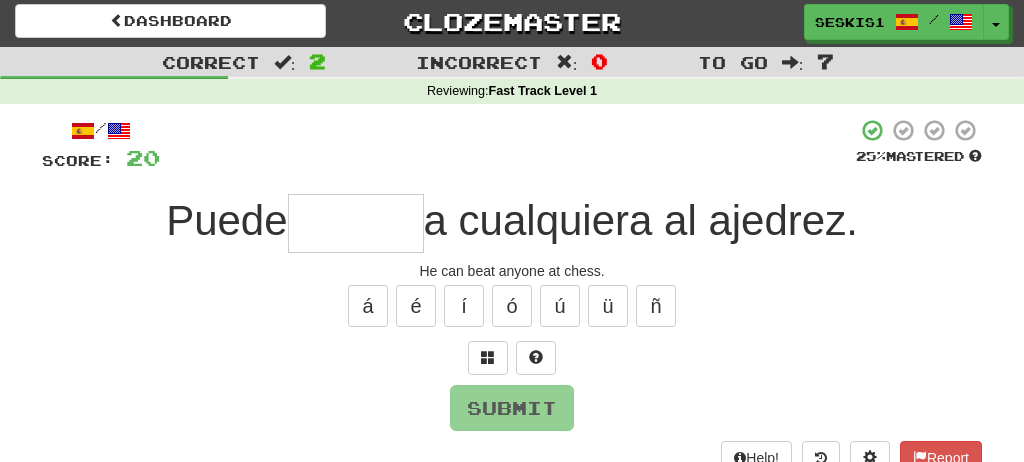 type on "*" 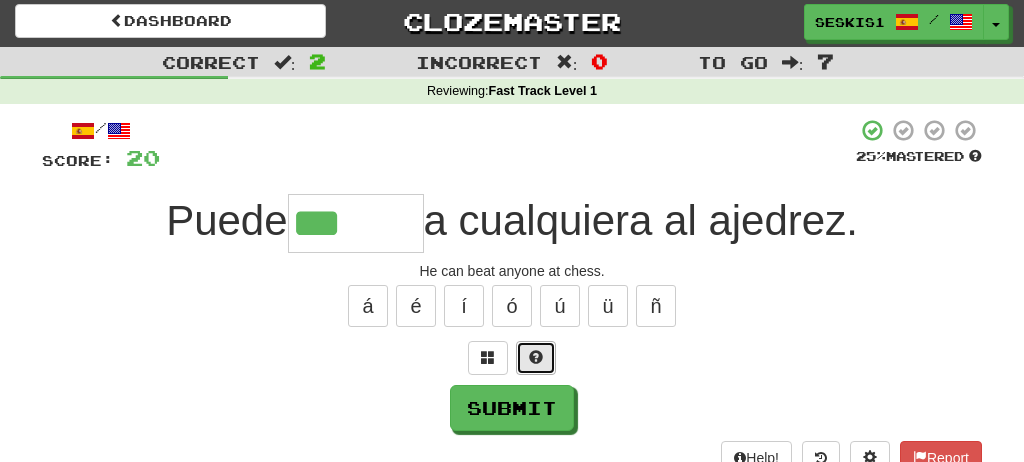 click at bounding box center (536, 357) 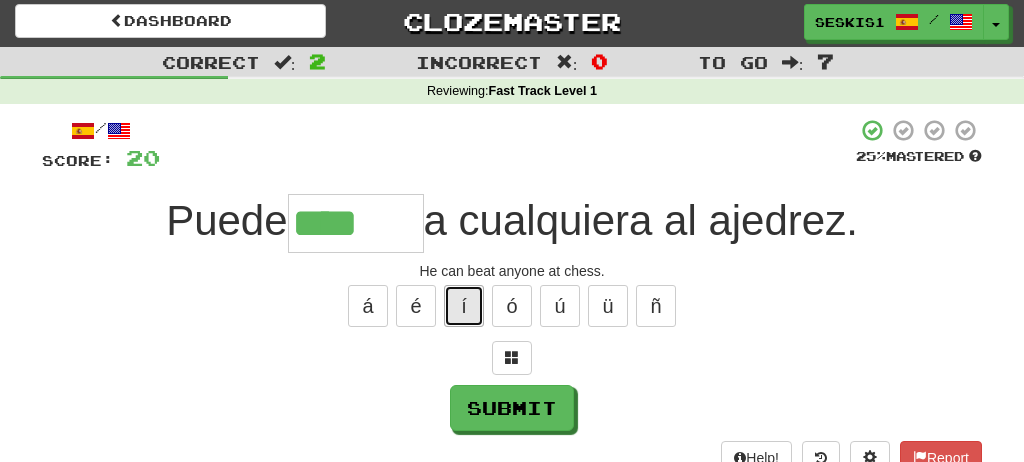 click on "í" at bounding box center (464, 306) 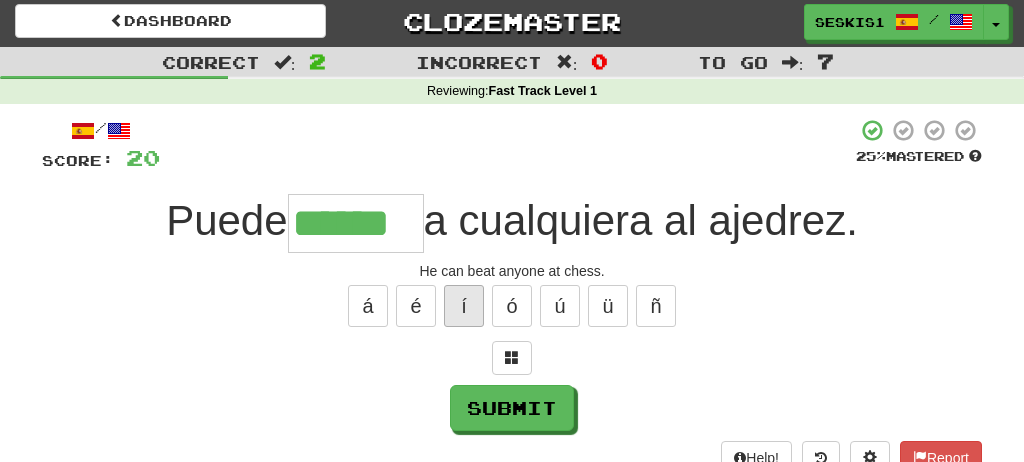 type on "******" 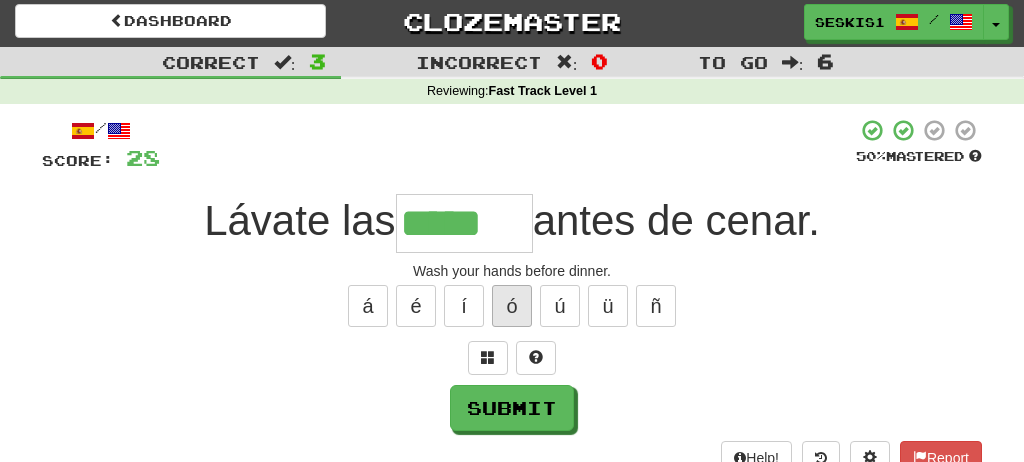 type on "*****" 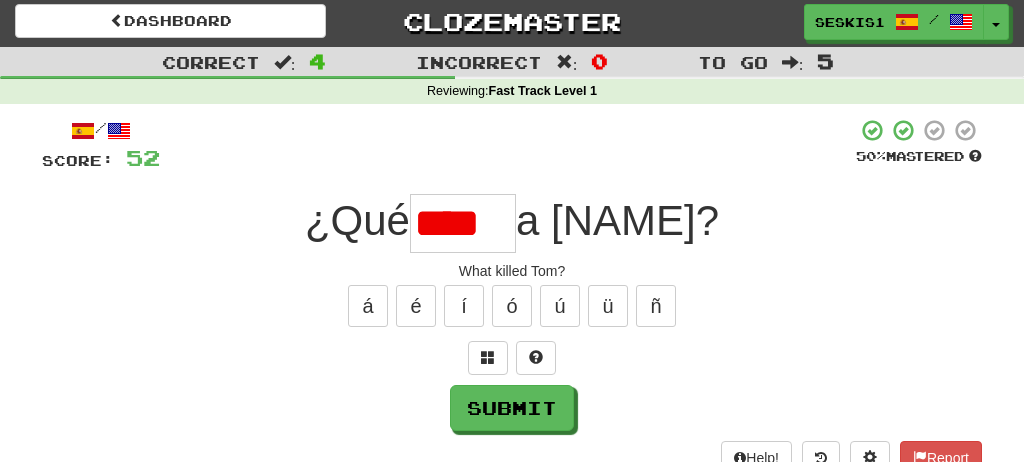 scroll, scrollTop: 0, scrollLeft: 0, axis: both 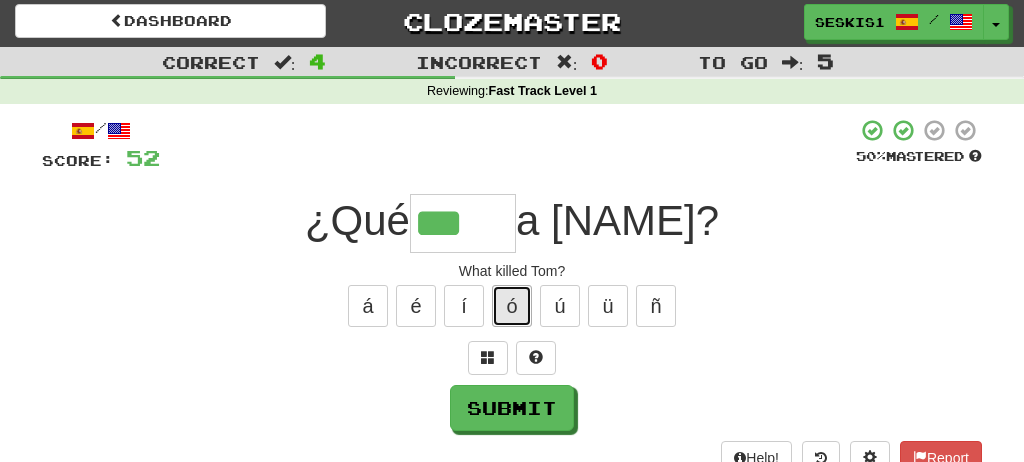 click on "ó" at bounding box center (512, 306) 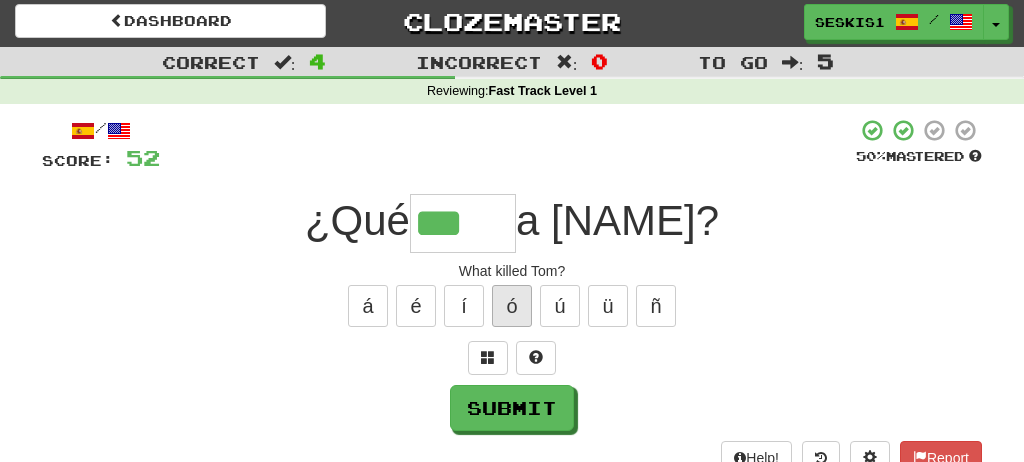 type on "****" 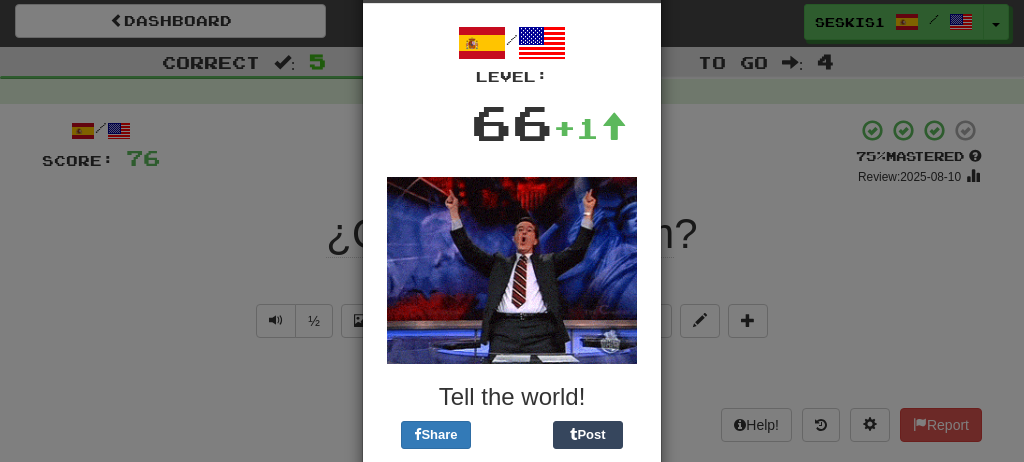 scroll, scrollTop: 195, scrollLeft: 0, axis: vertical 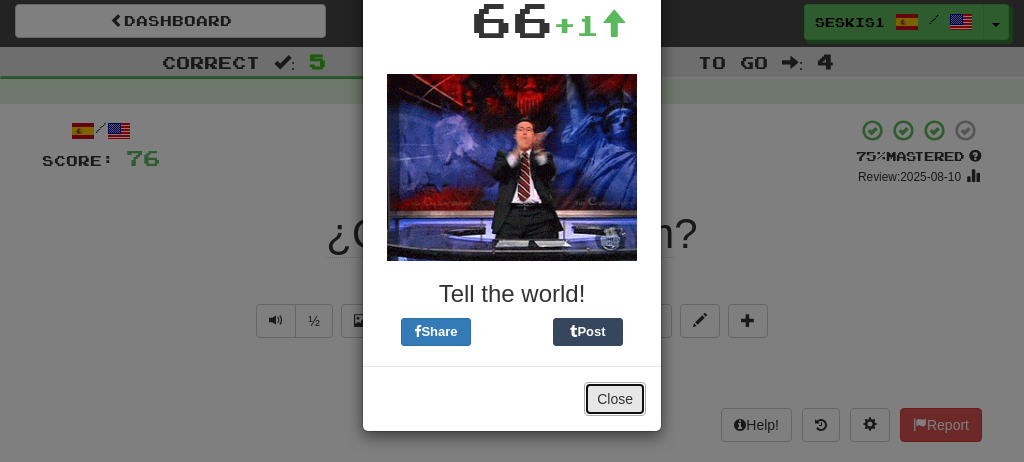click on "Close" at bounding box center [615, 399] 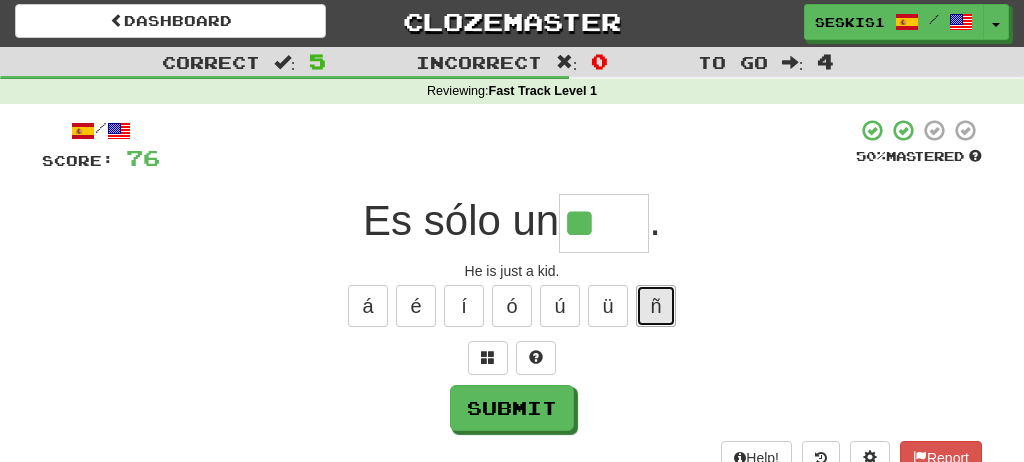 click on "ñ" at bounding box center [656, 306] 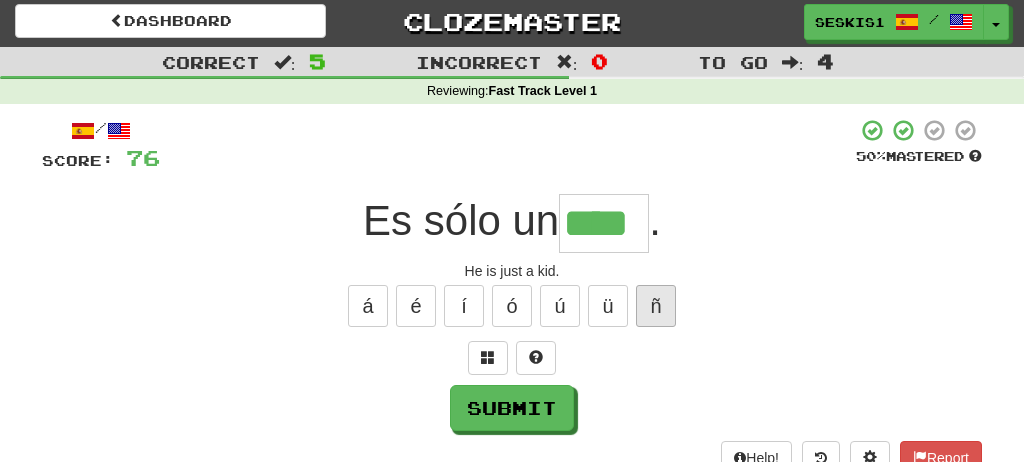 type on "****" 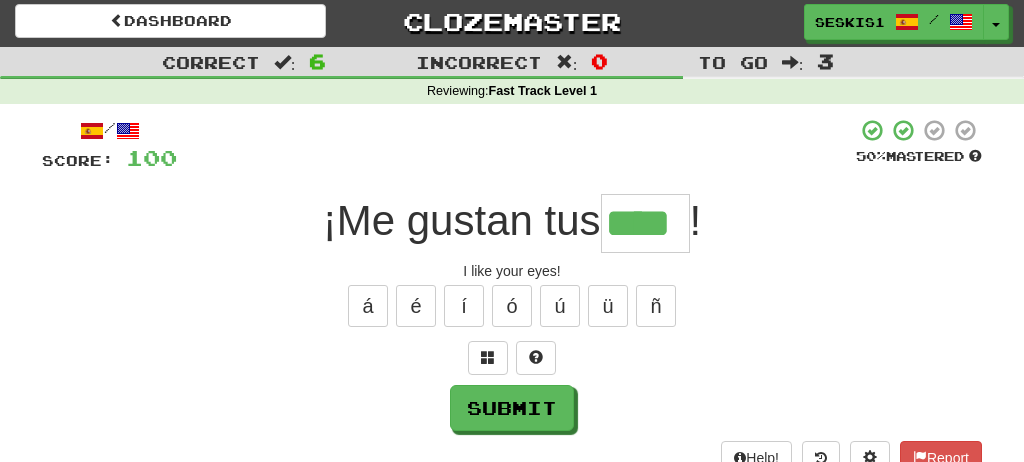 type on "****" 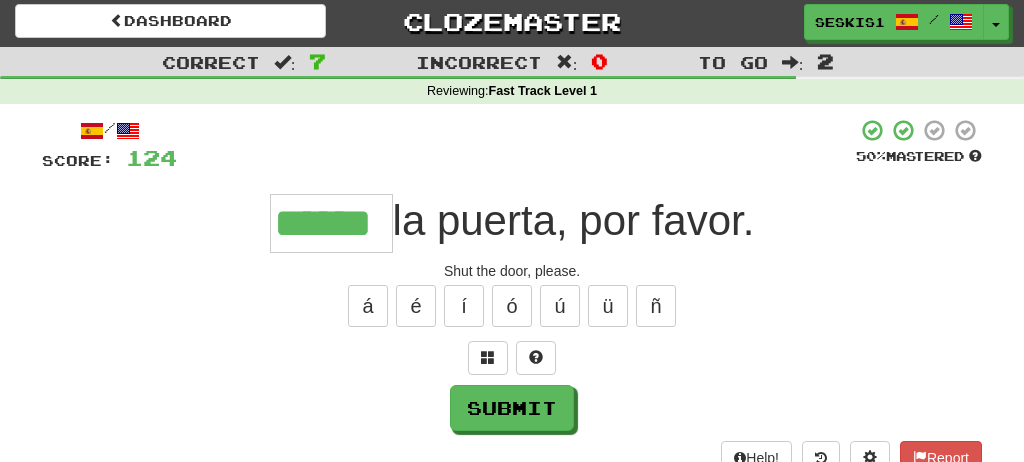 type on "******" 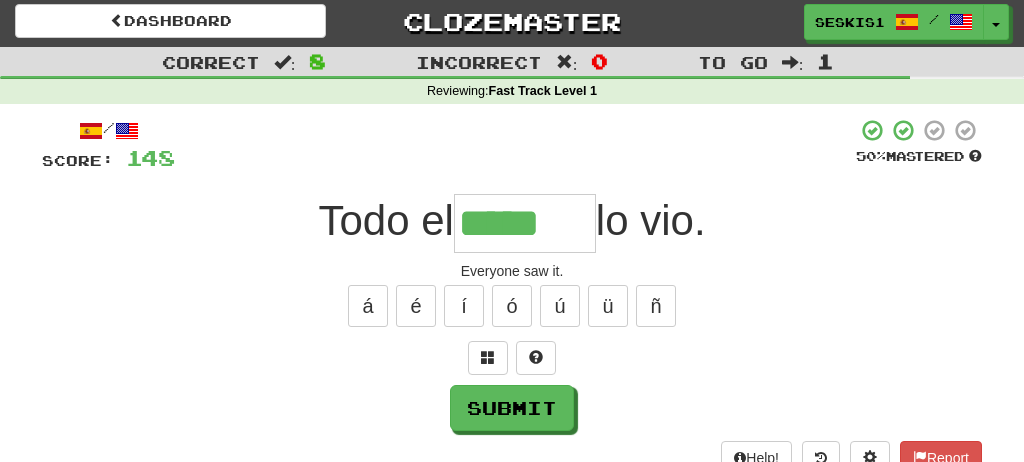 type on "*****" 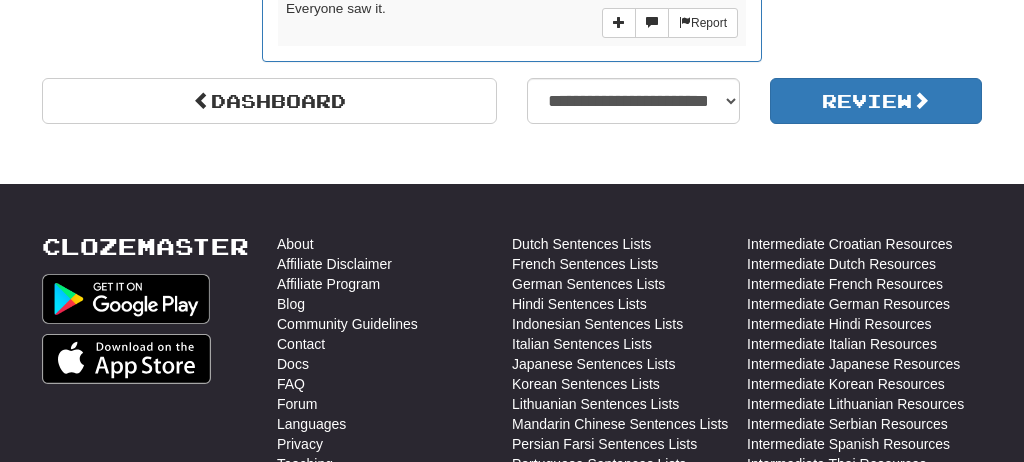 scroll, scrollTop: 1828, scrollLeft: 0, axis: vertical 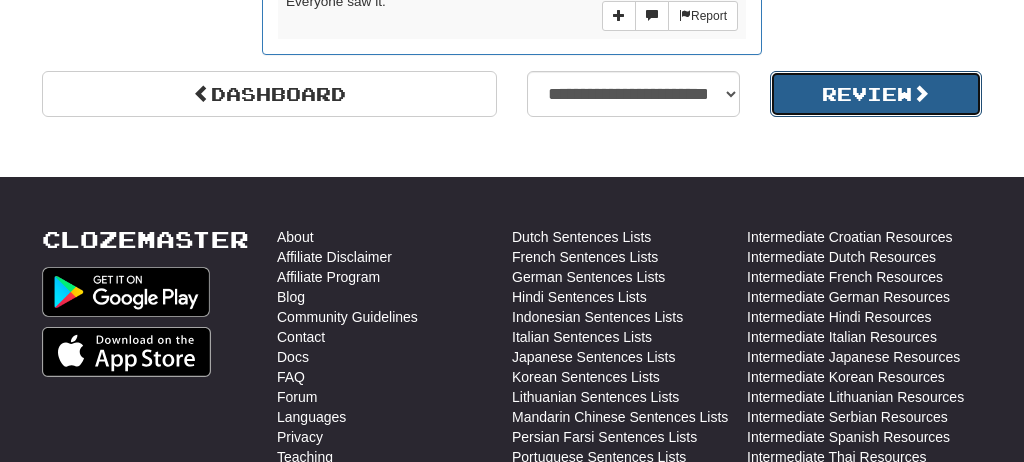 click on "Review" at bounding box center (876, 94) 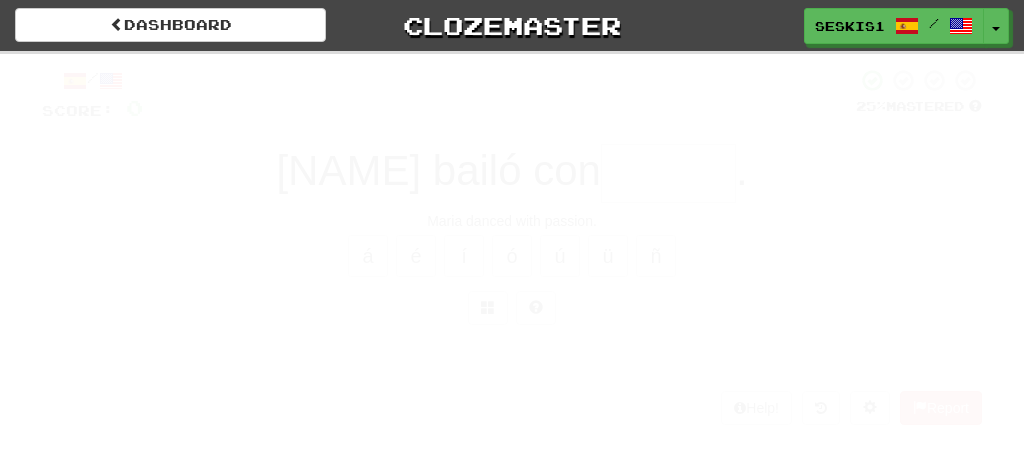 scroll, scrollTop: 0, scrollLeft: 0, axis: both 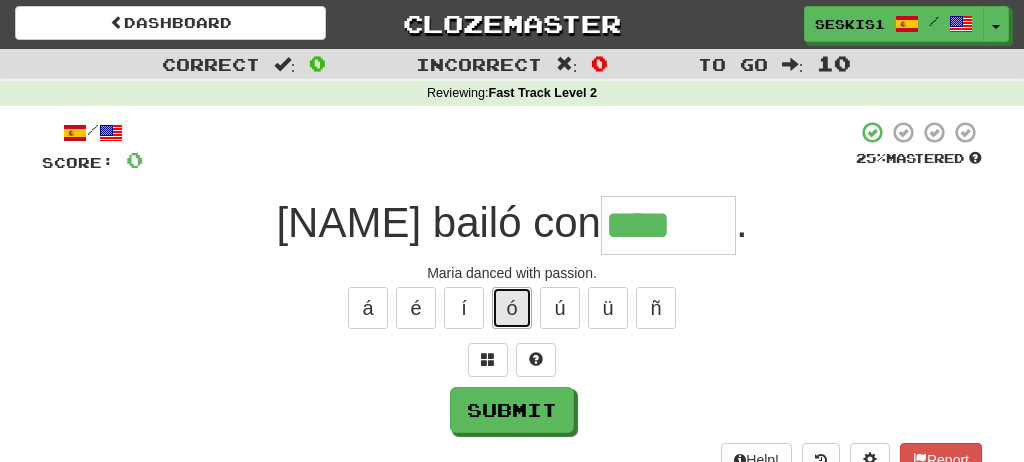 click on "ó" at bounding box center [512, 308] 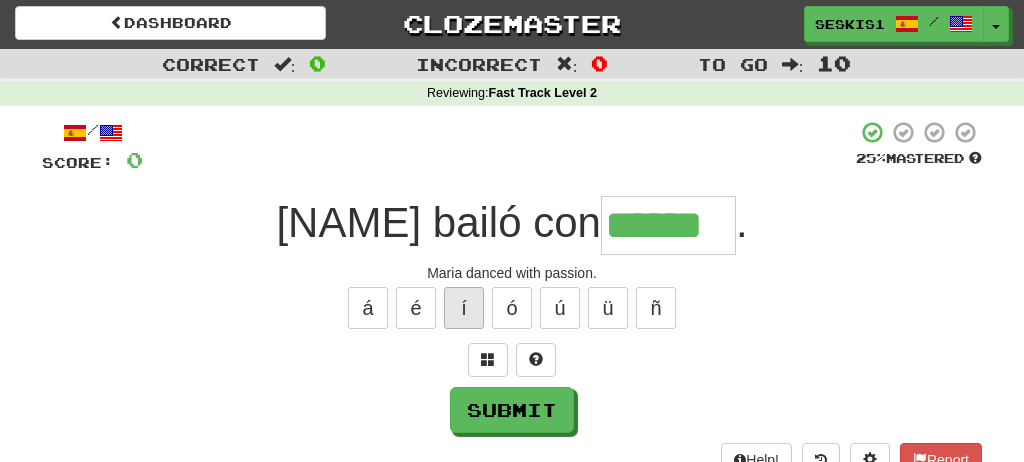 type on "******" 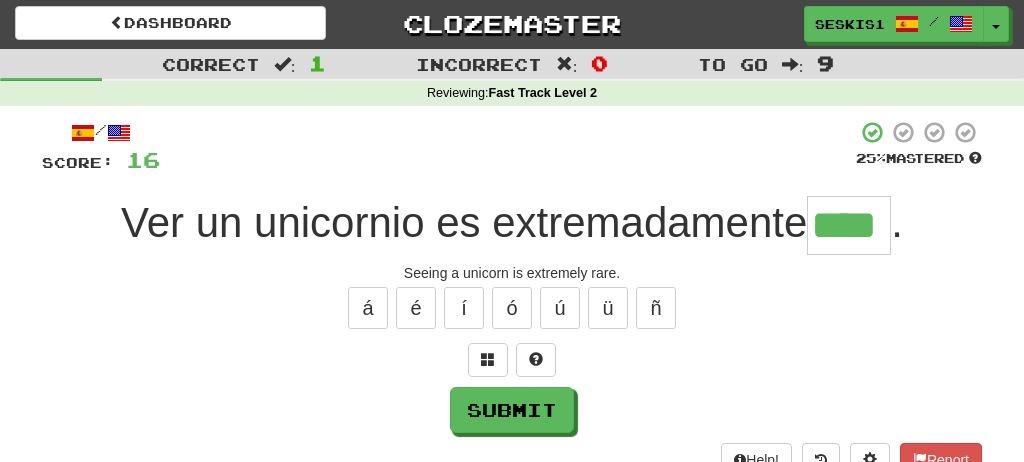 type on "****" 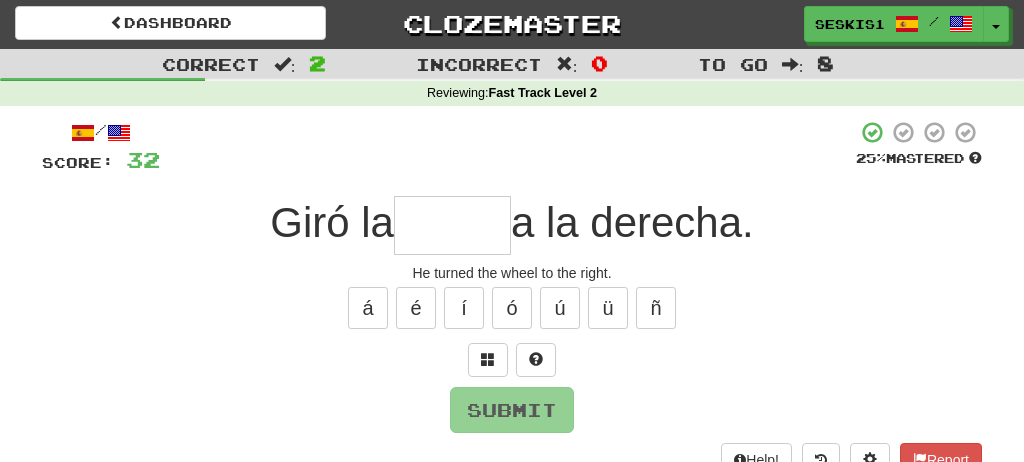 type on "*****" 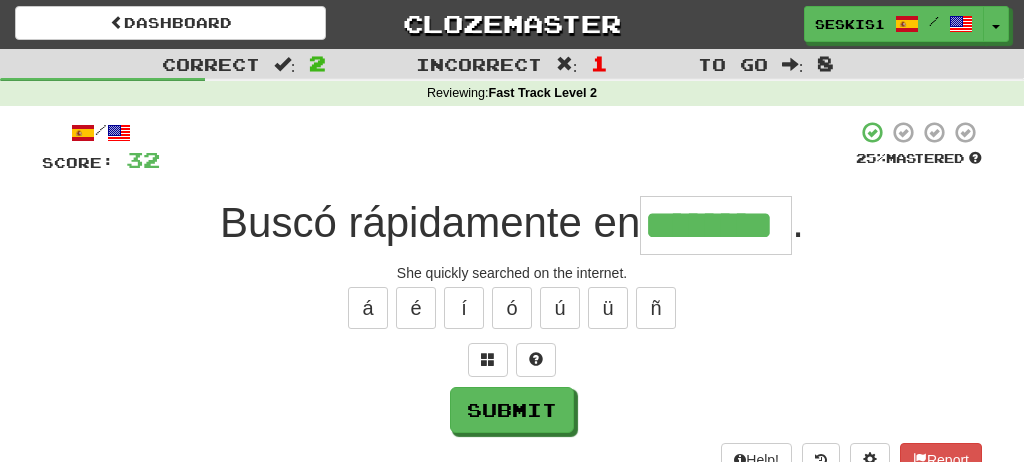 type on "********" 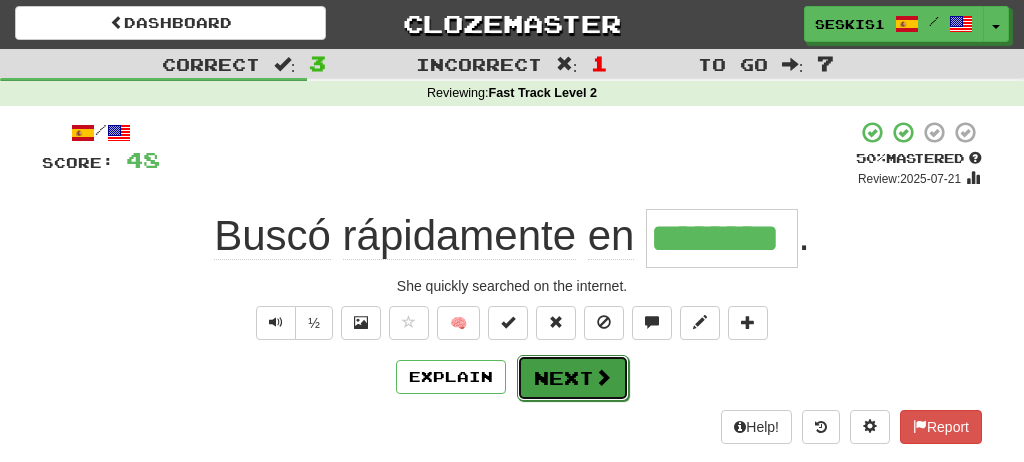click on "Next" at bounding box center [573, 378] 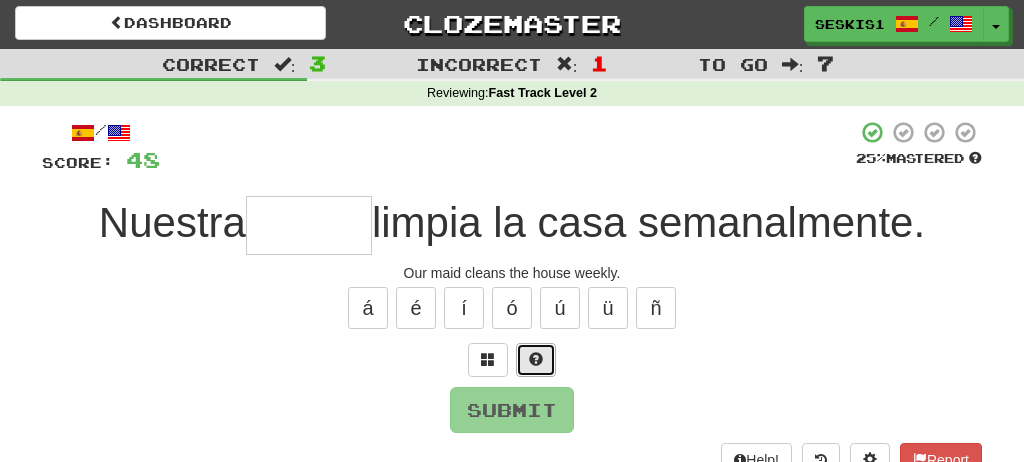 click at bounding box center (536, 359) 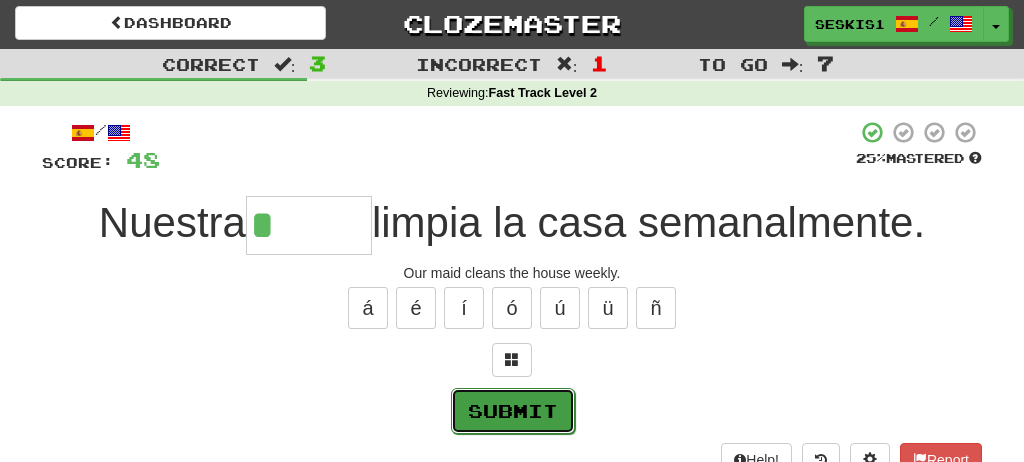 click on "Submit" at bounding box center [513, 411] 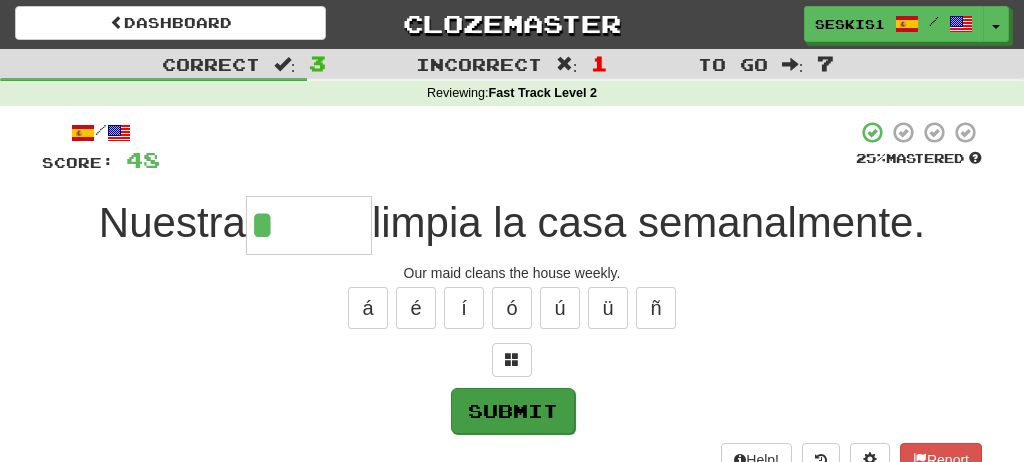 type on "******" 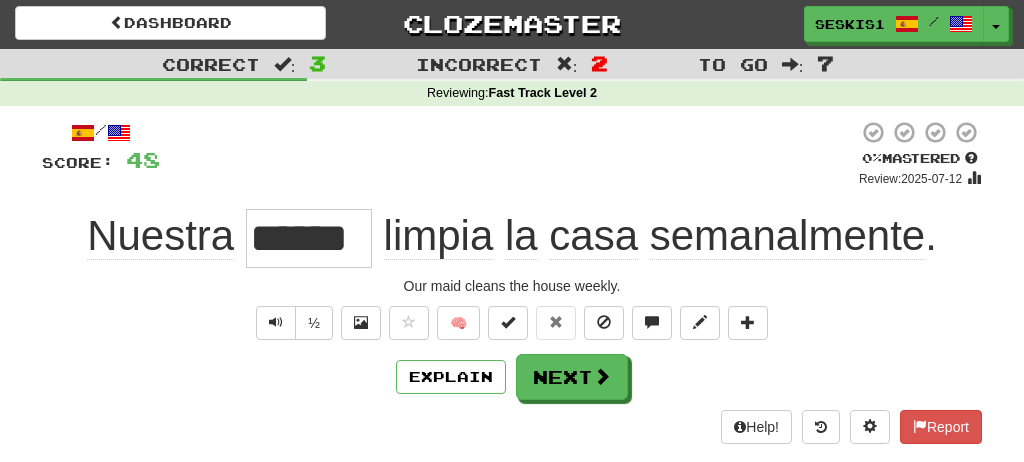 type 